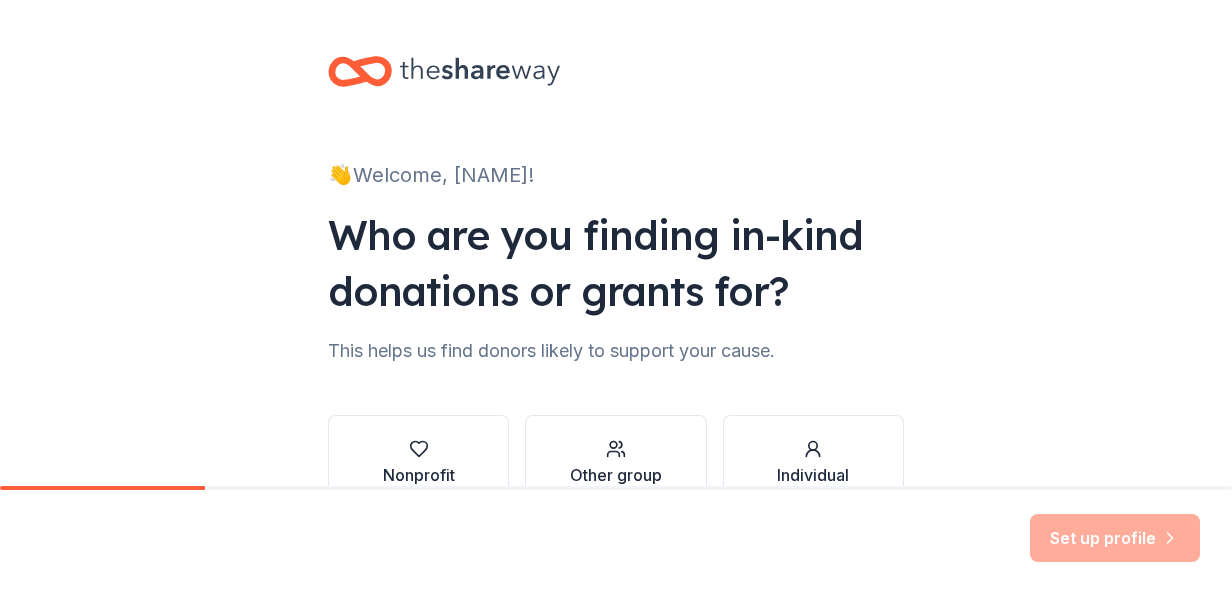 scroll, scrollTop: 0, scrollLeft: 0, axis: both 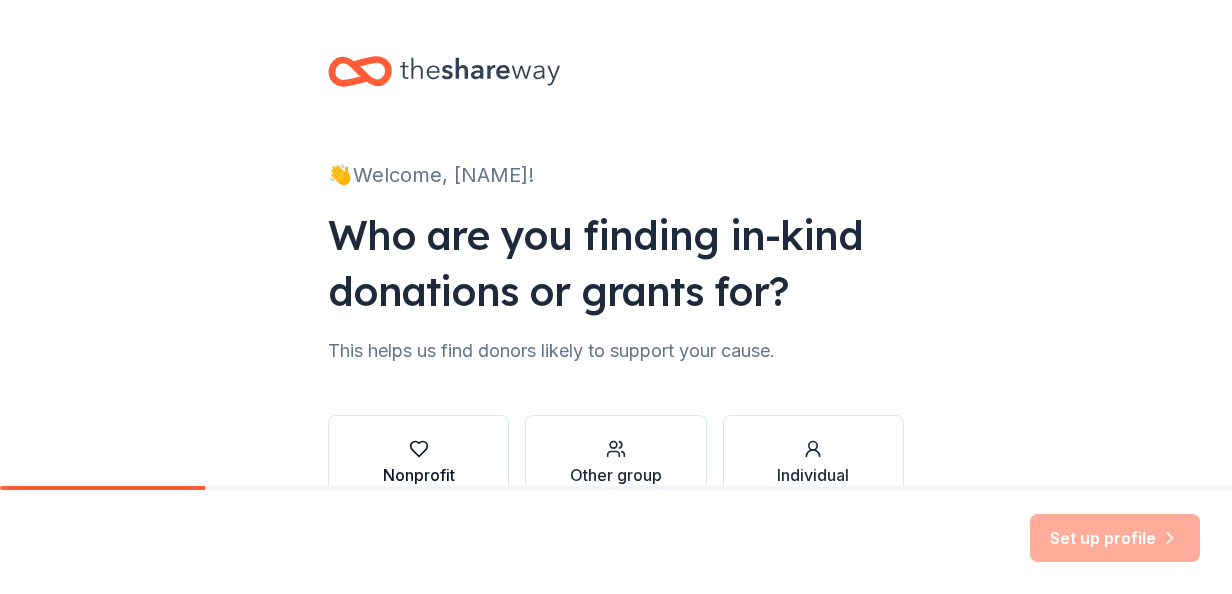 click at bounding box center [419, 449] 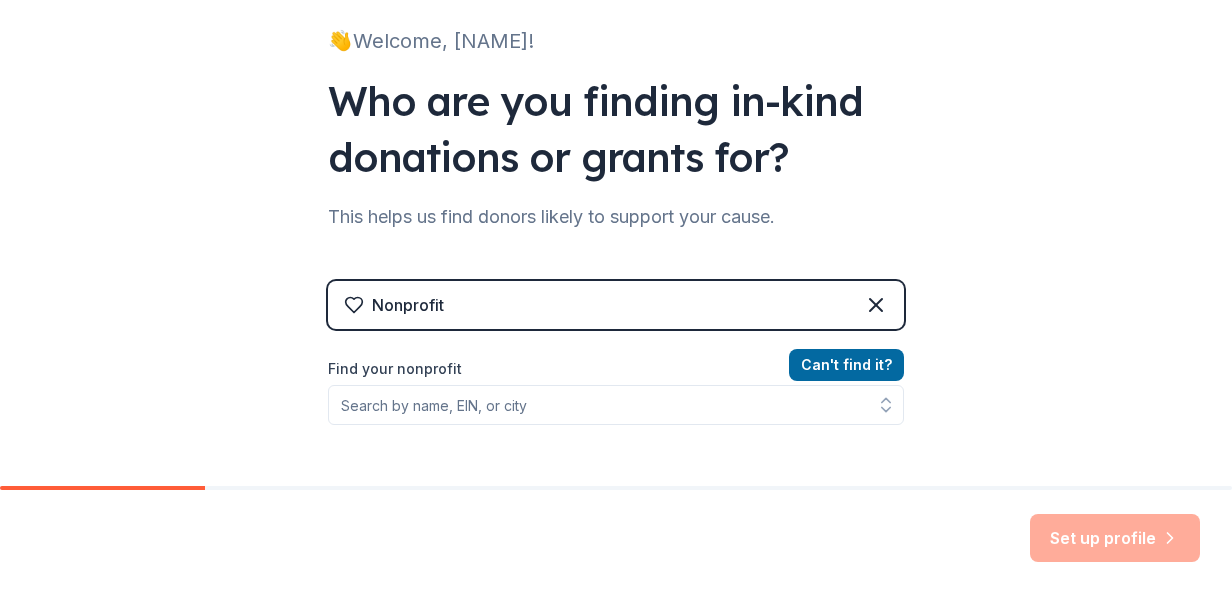 scroll, scrollTop: 145, scrollLeft: 0, axis: vertical 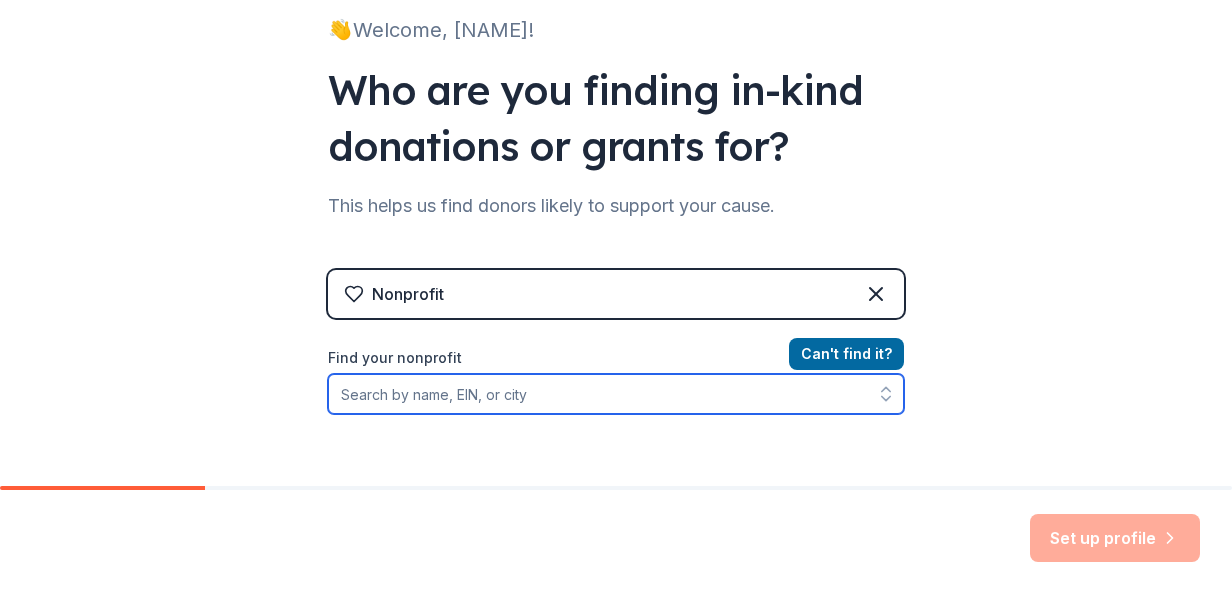 click on "Find your nonprofit" at bounding box center [616, 394] 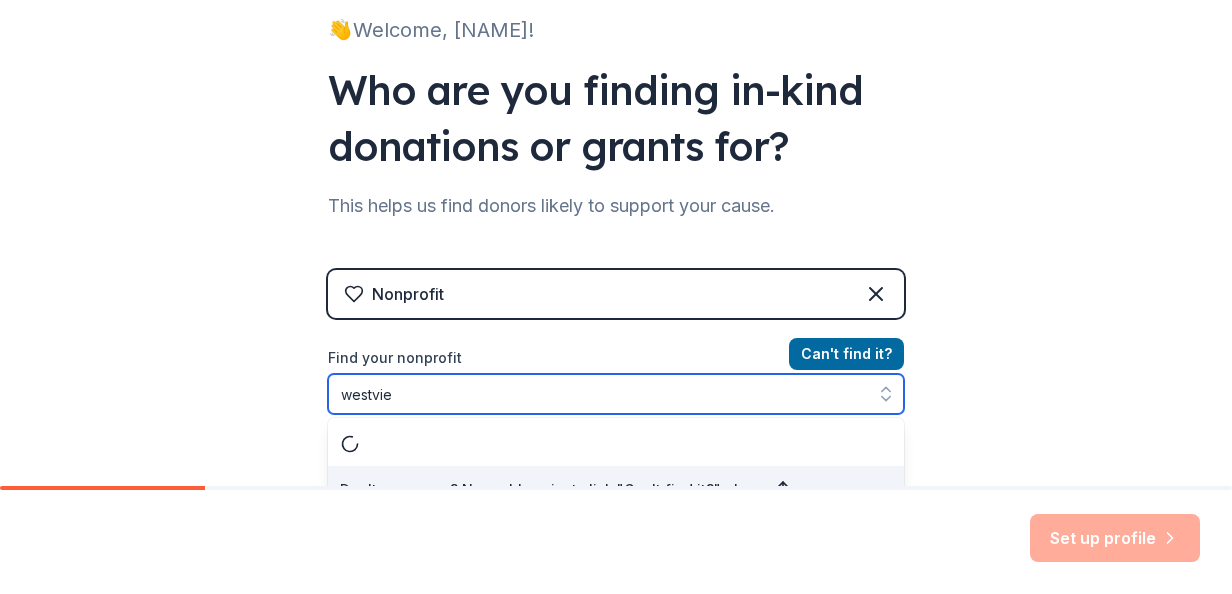 scroll, scrollTop: 173, scrollLeft: 0, axis: vertical 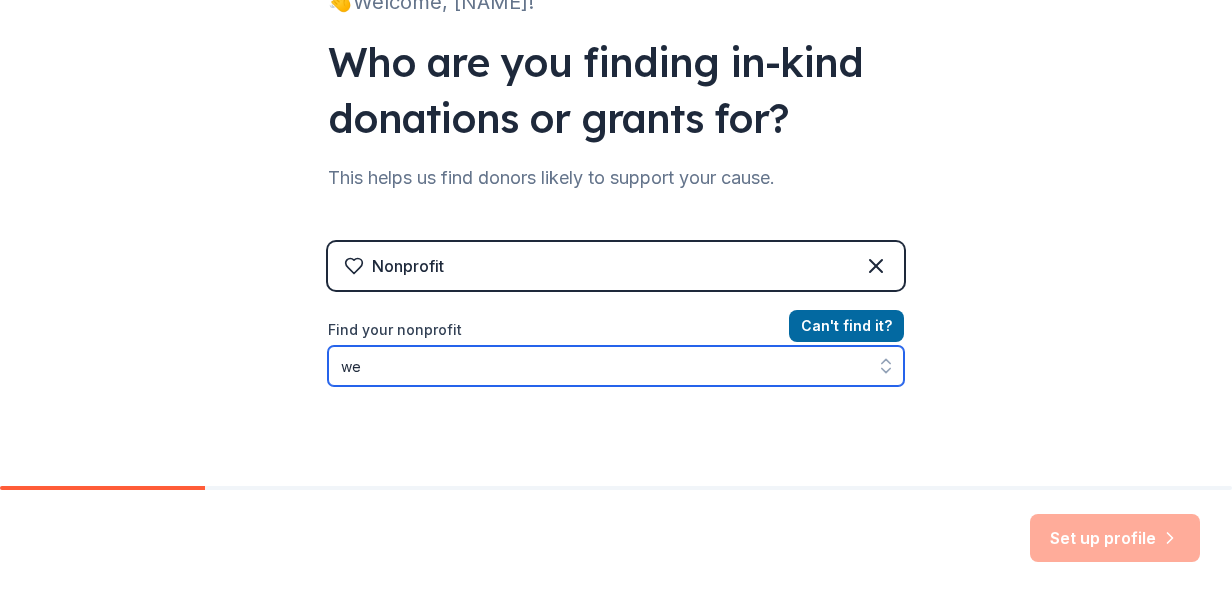type on "w" 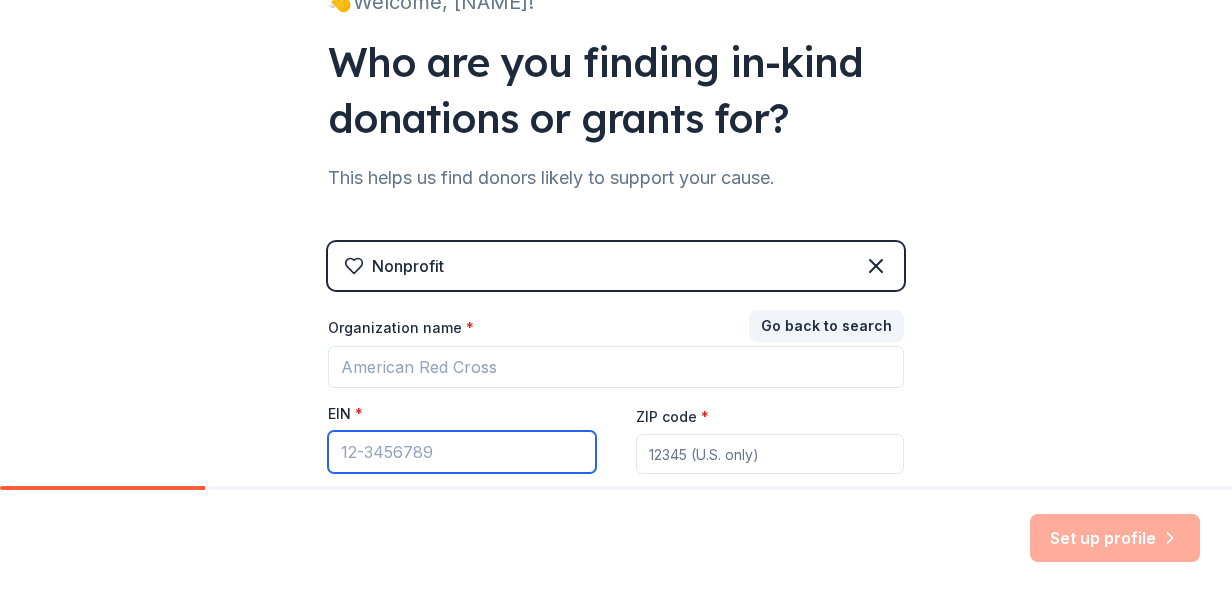 click on "EIN *" at bounding box center [462, 452] 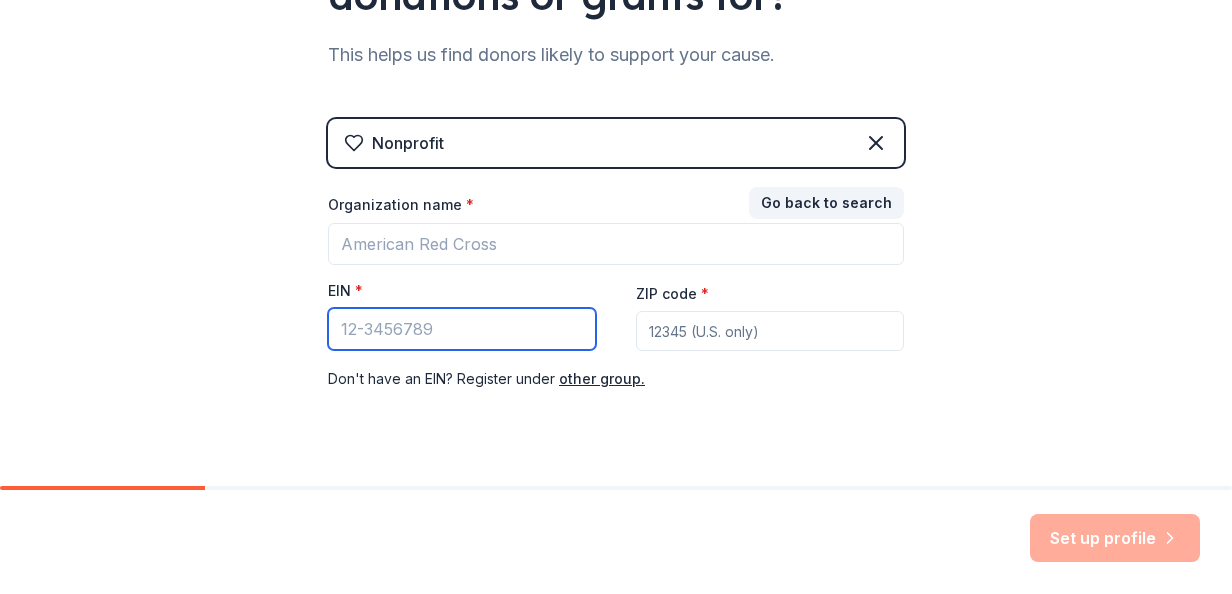 scroll, scrollTop: 304, scrollLeft: 0, axis: vertical 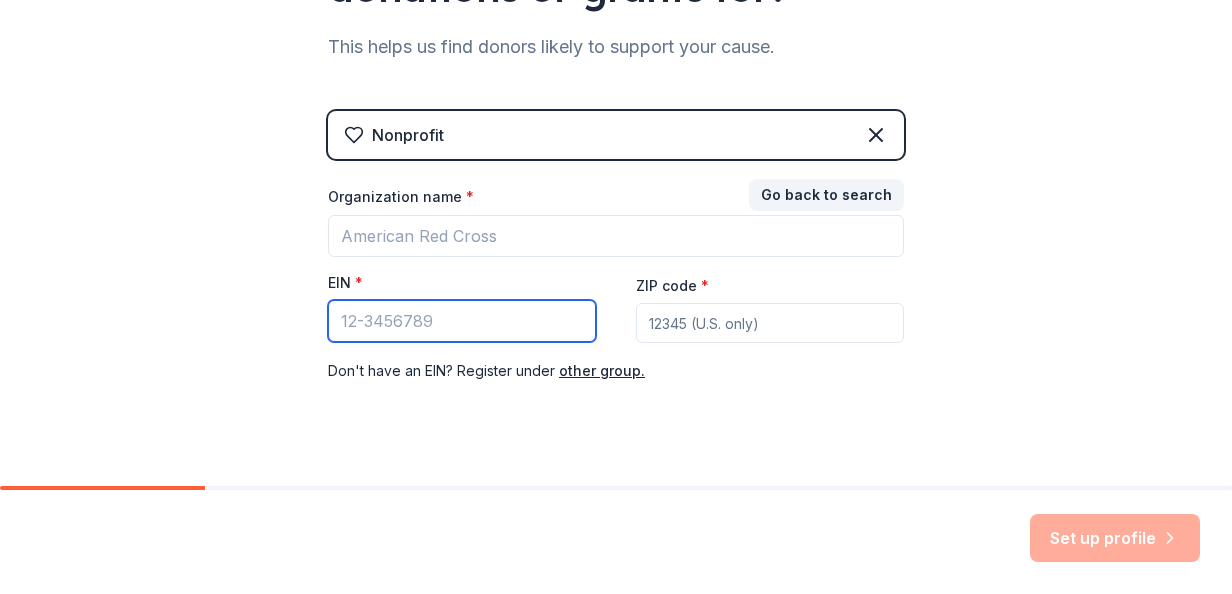 paste on "[SSN]" 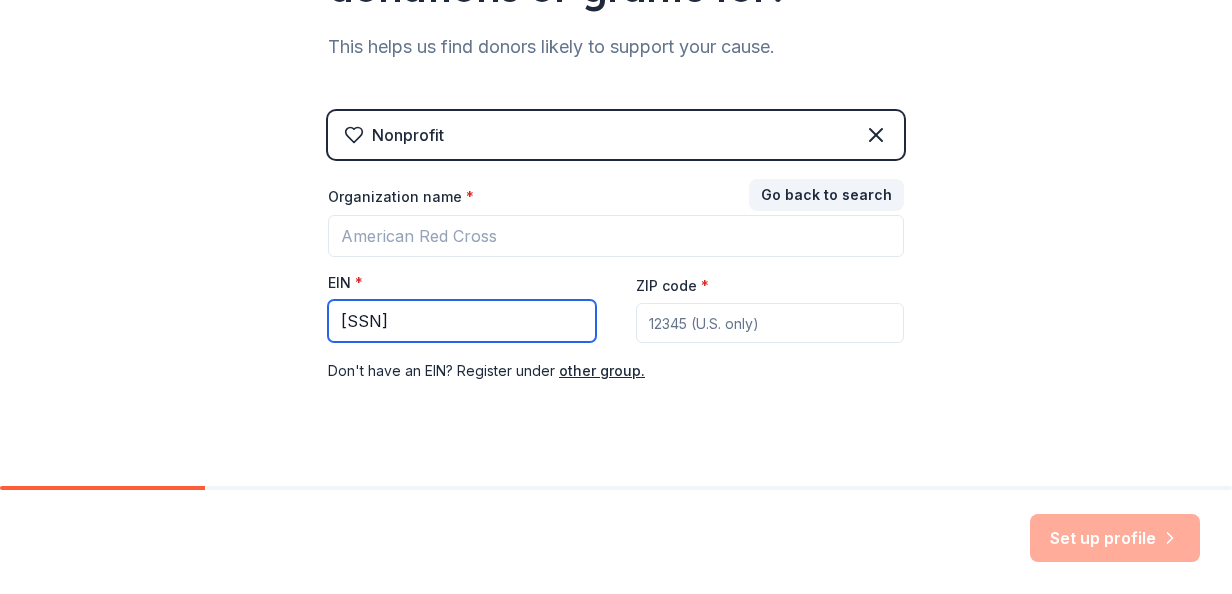 type on "[SSN]" 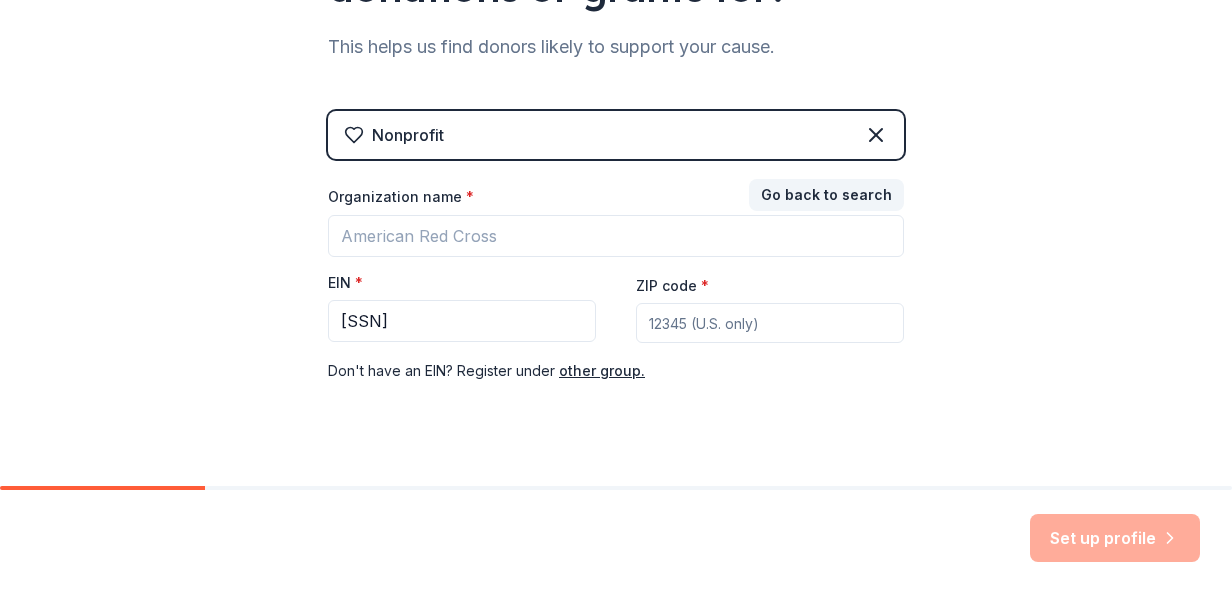 click on "ZIP code *" at bounding box center [770, 323] 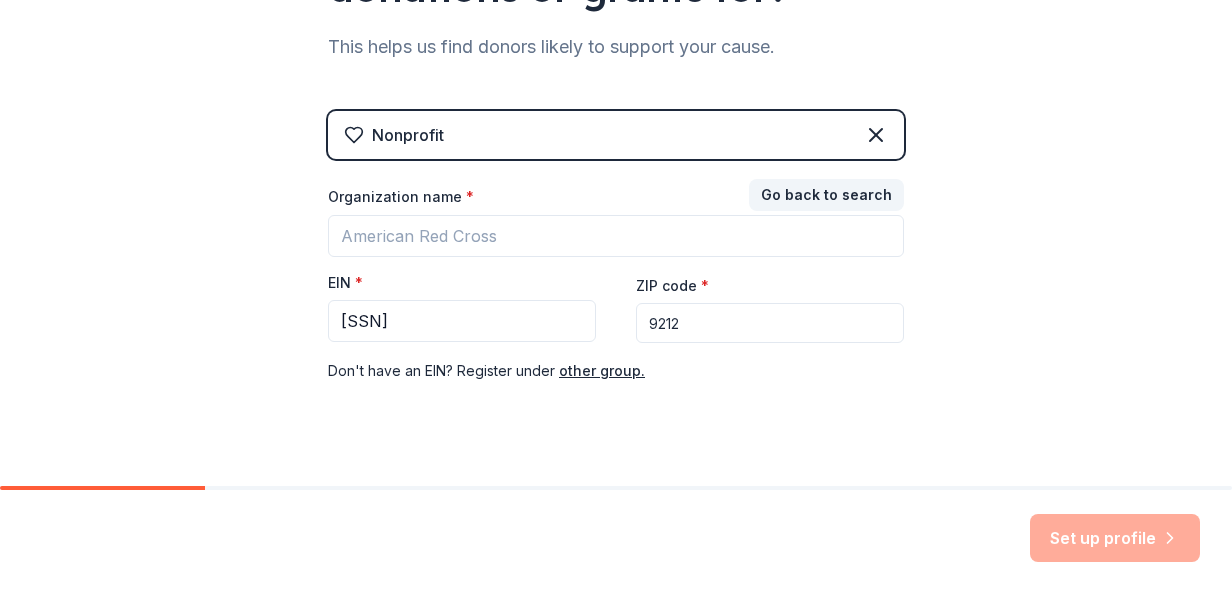 type on "[ZIP]" 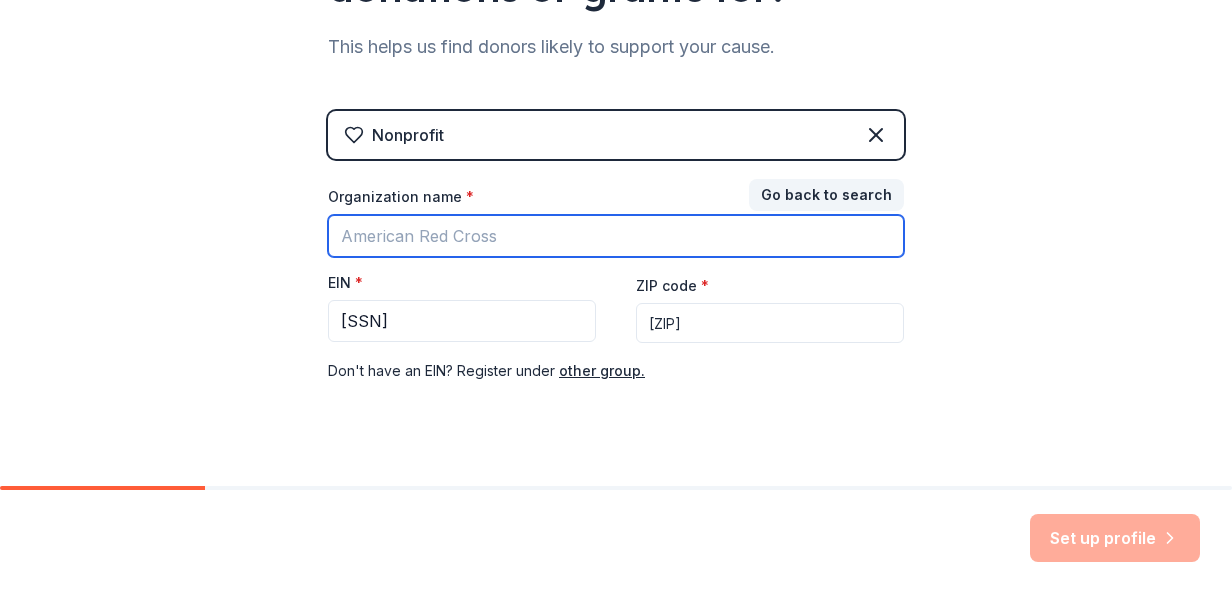 type on "Westview PTSA" 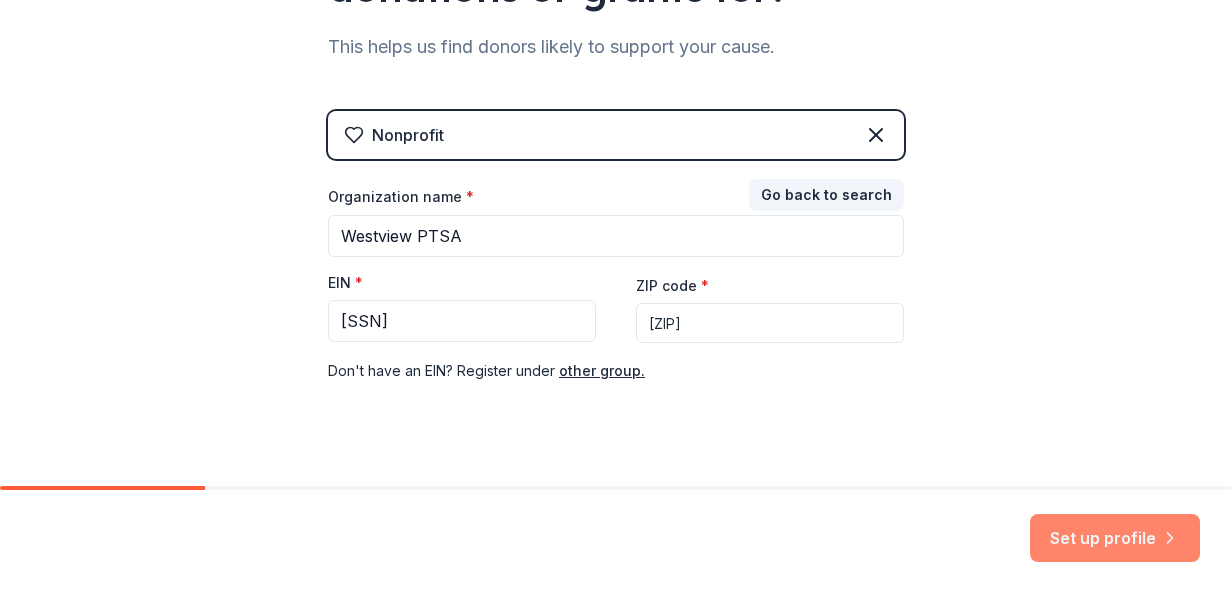 type on "[ZIP]" 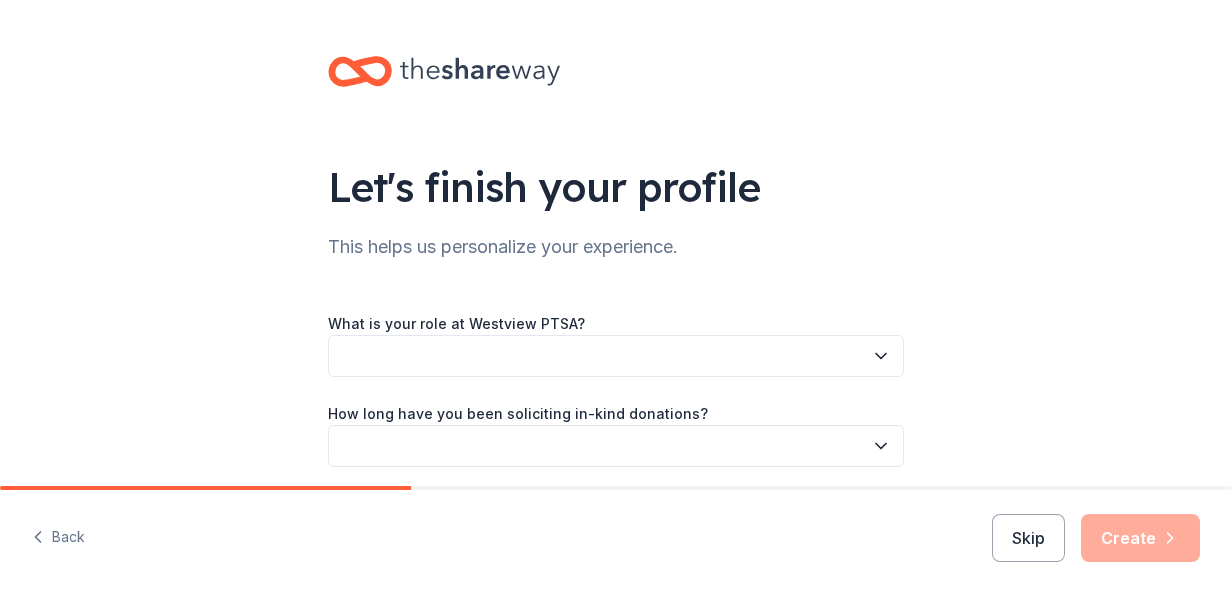 click 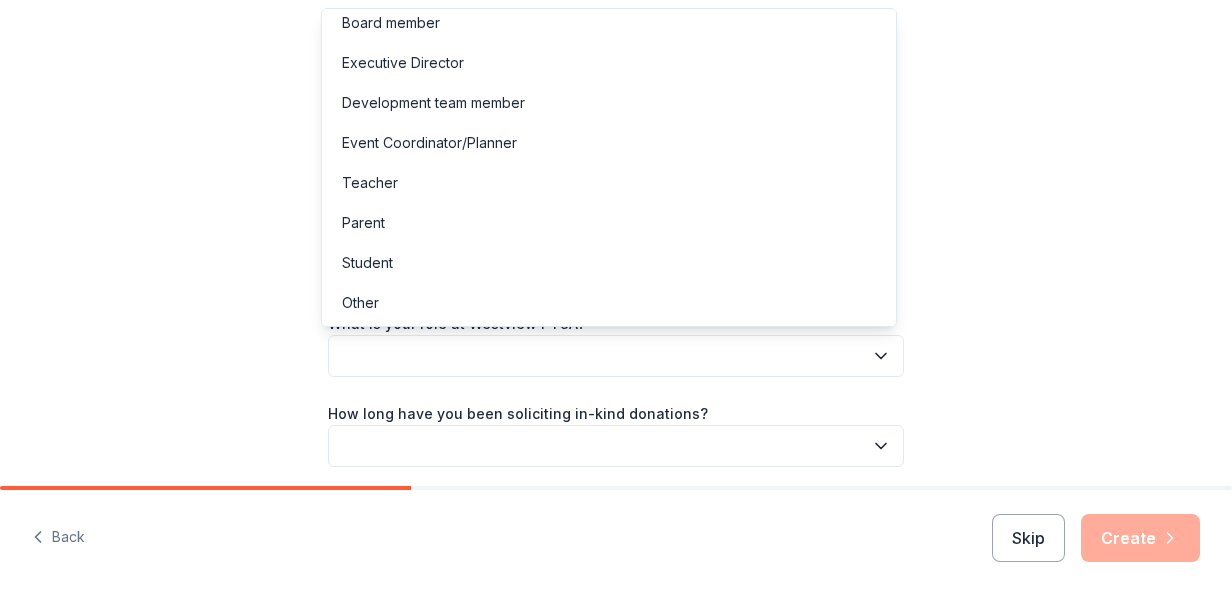 scroll, scrollTop: 0, scrollLeft: 0, axis: both 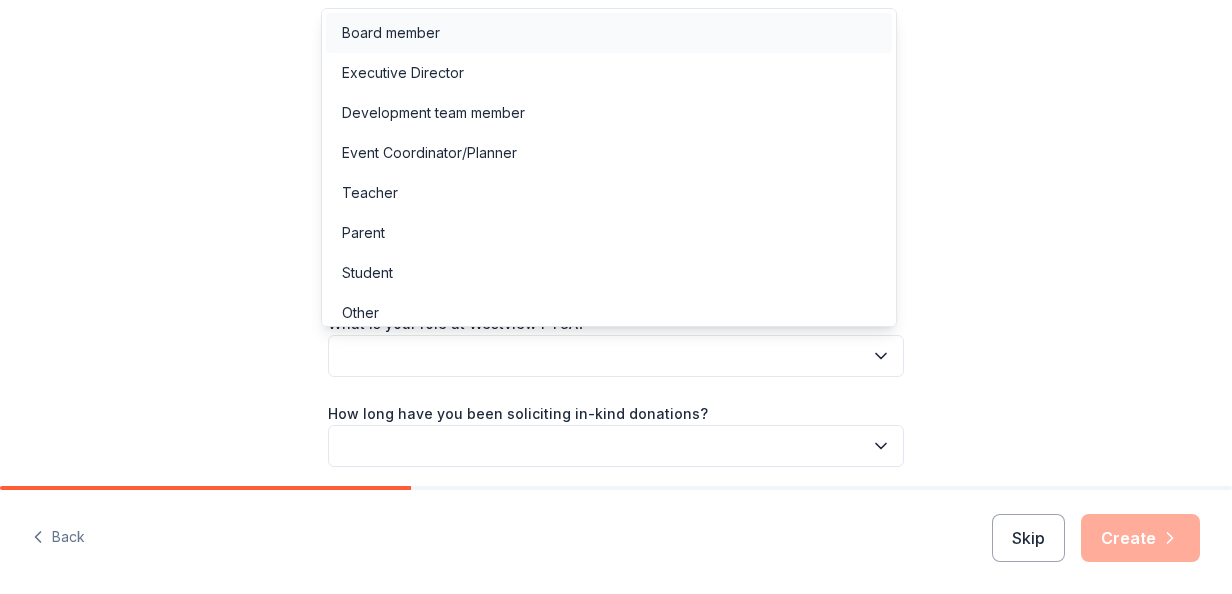 click on "Board member" at bounding box center [391, 33] 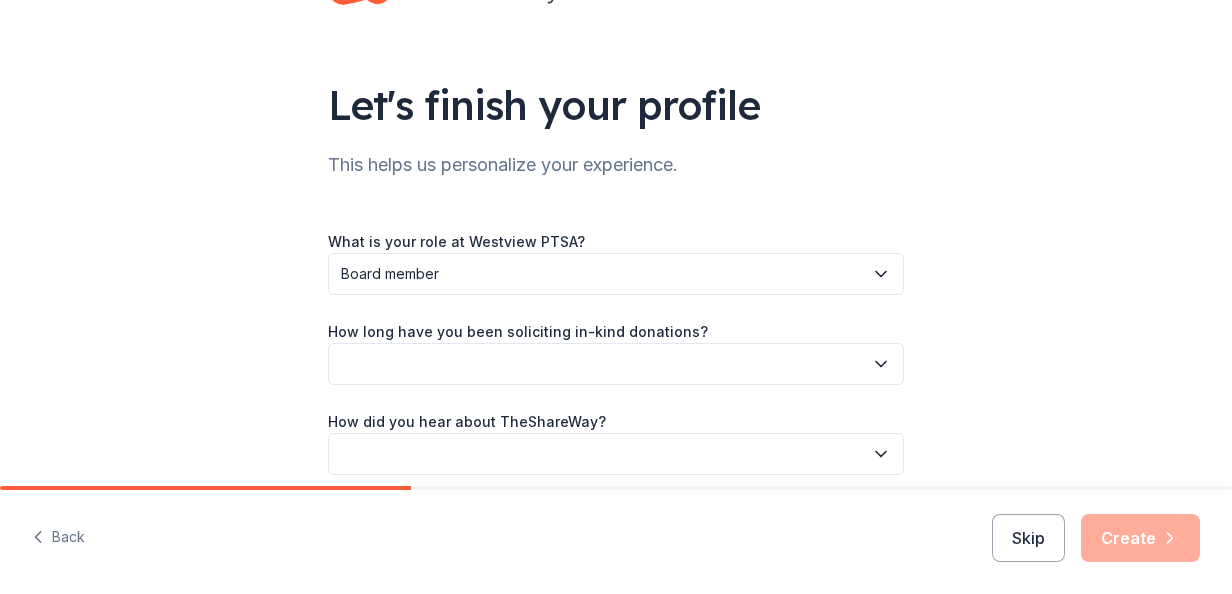 scroll, scrollTop: 100, scrollLeft: 0, axis: vertical 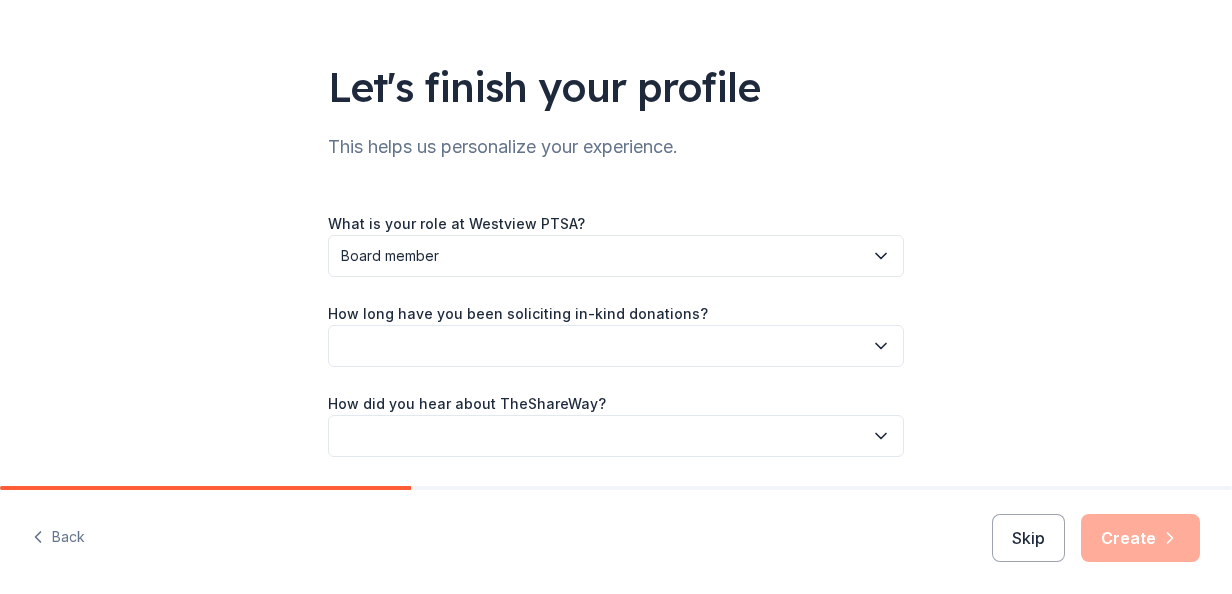 click at bounding box center (616, 346) 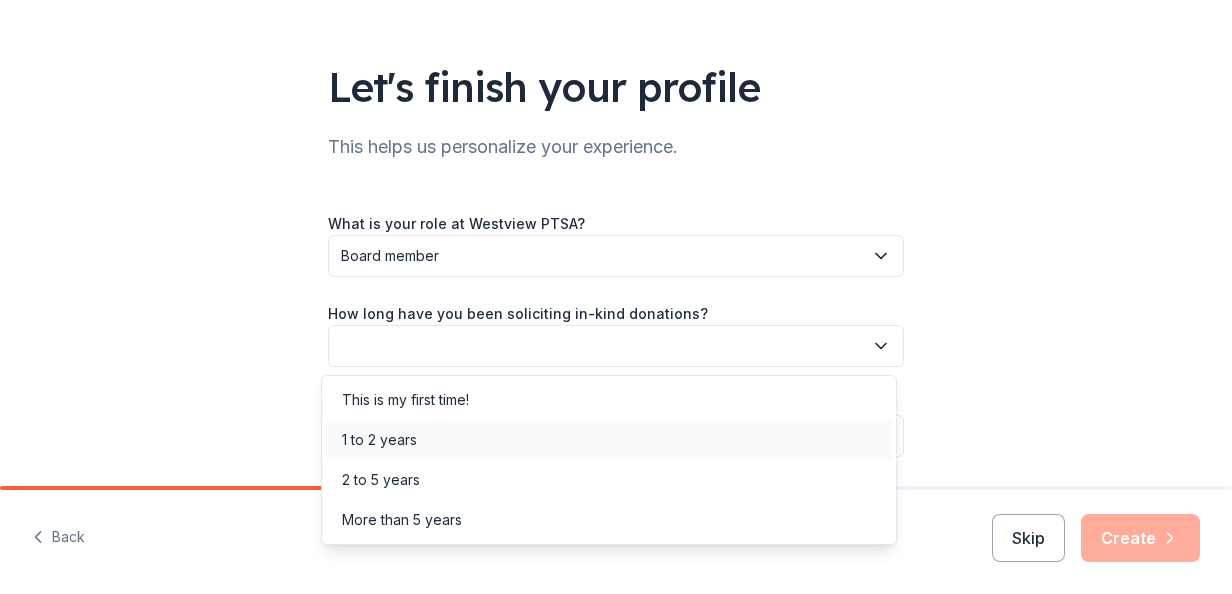 click on "1 to 2 years" at bounding box center (609, 440) 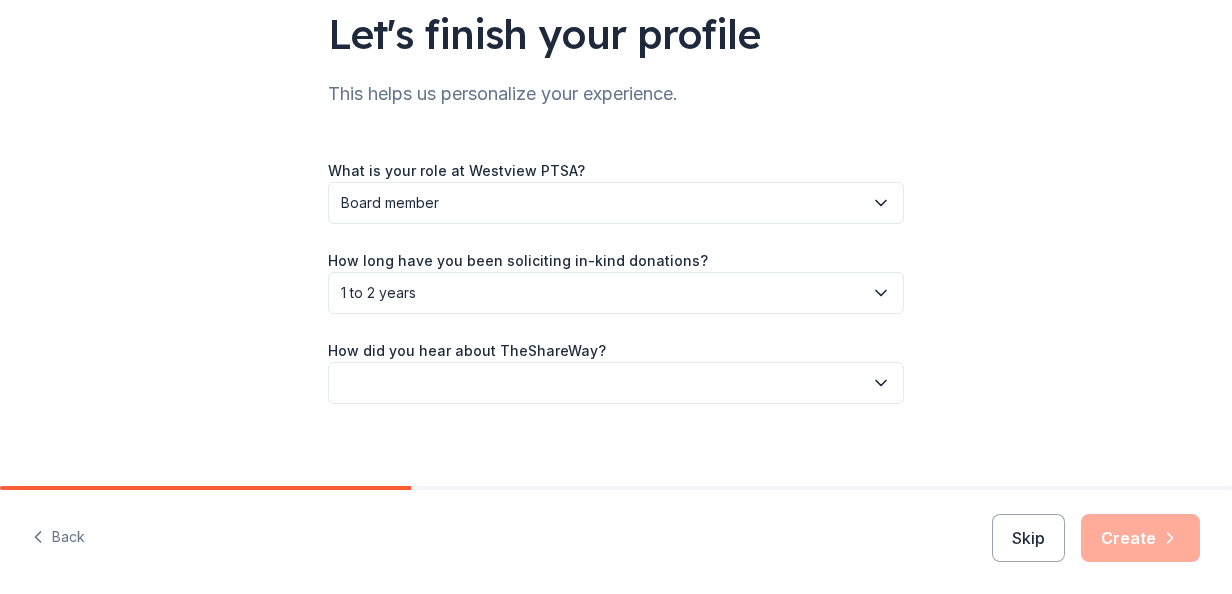scroll, scrollTop: 167, scrollLeft: 0, axis: vertical 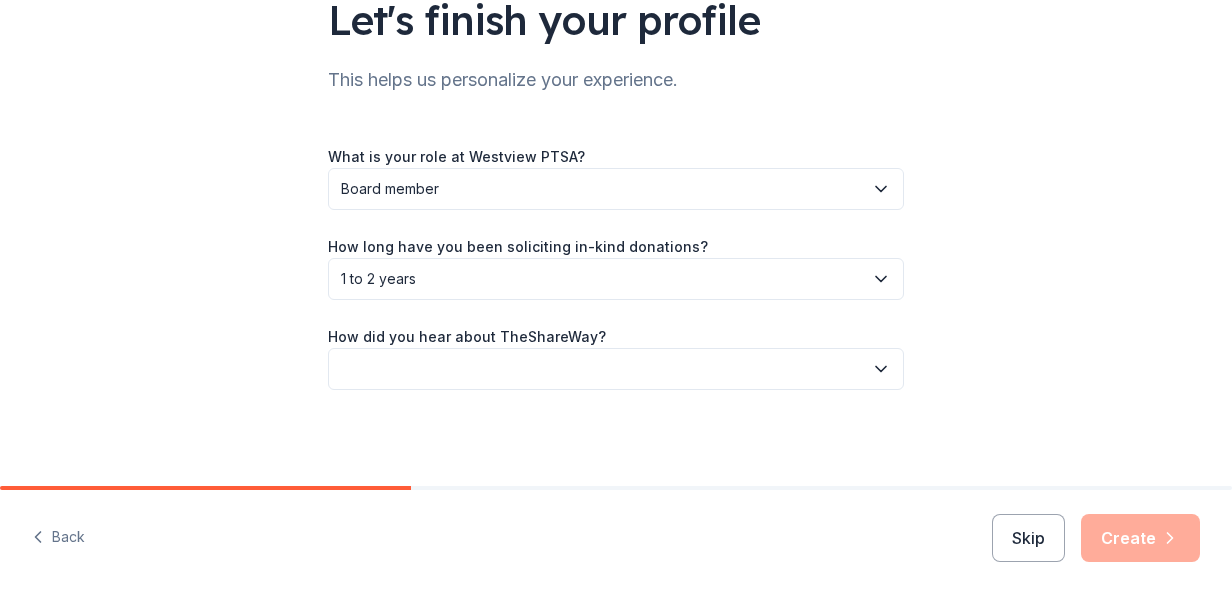 click at bounding box center (616, 369) 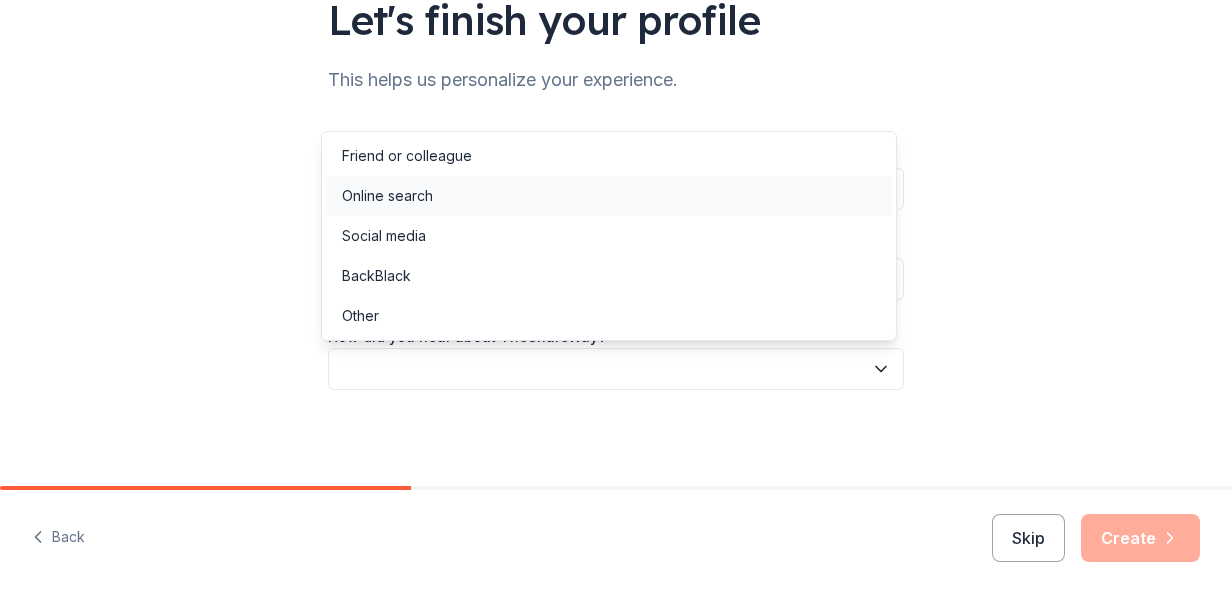 click on "Online search" at bounding box center [387, 196] 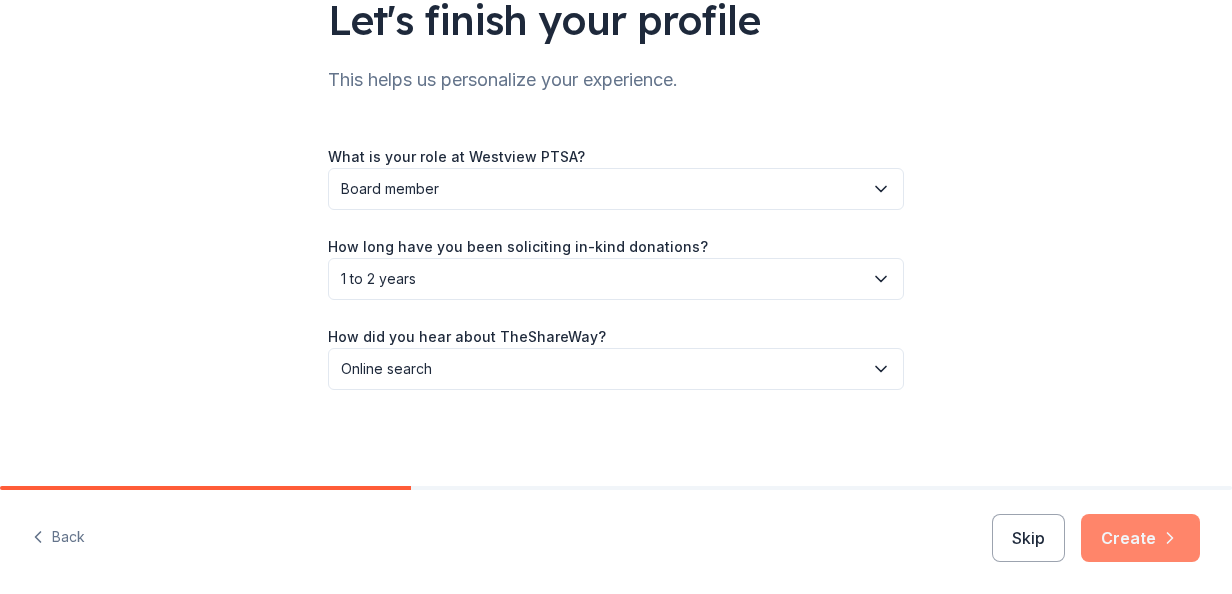 click on "Create" at bounding box center [1140, 538] 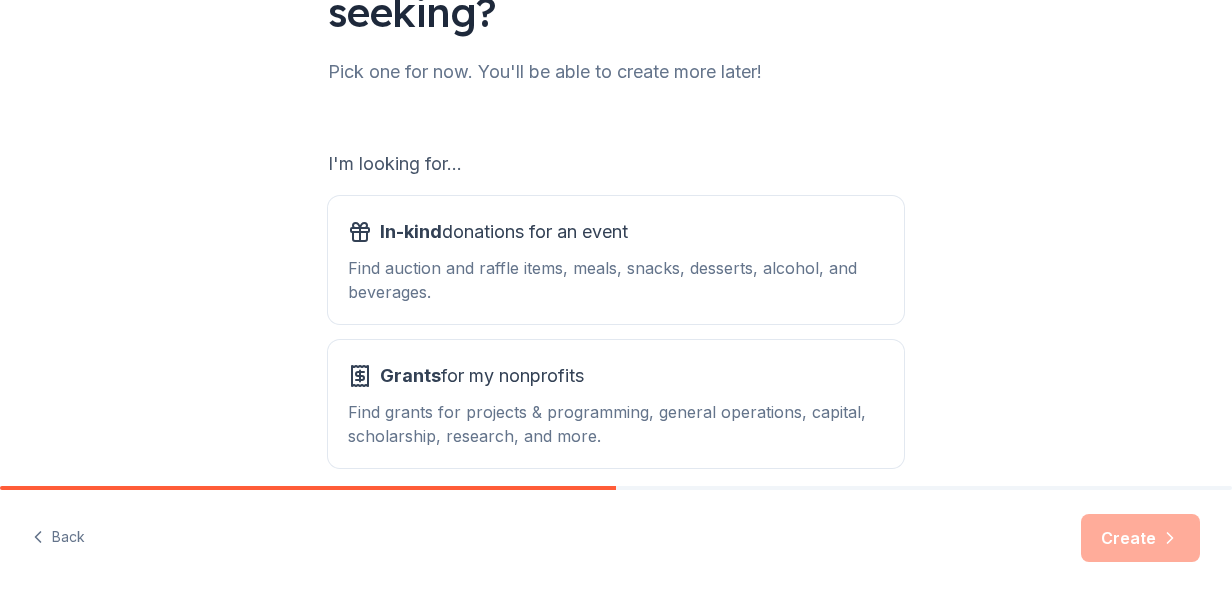 scroll, scrollTop: 226, scrollLeft: 0, axis: vertical 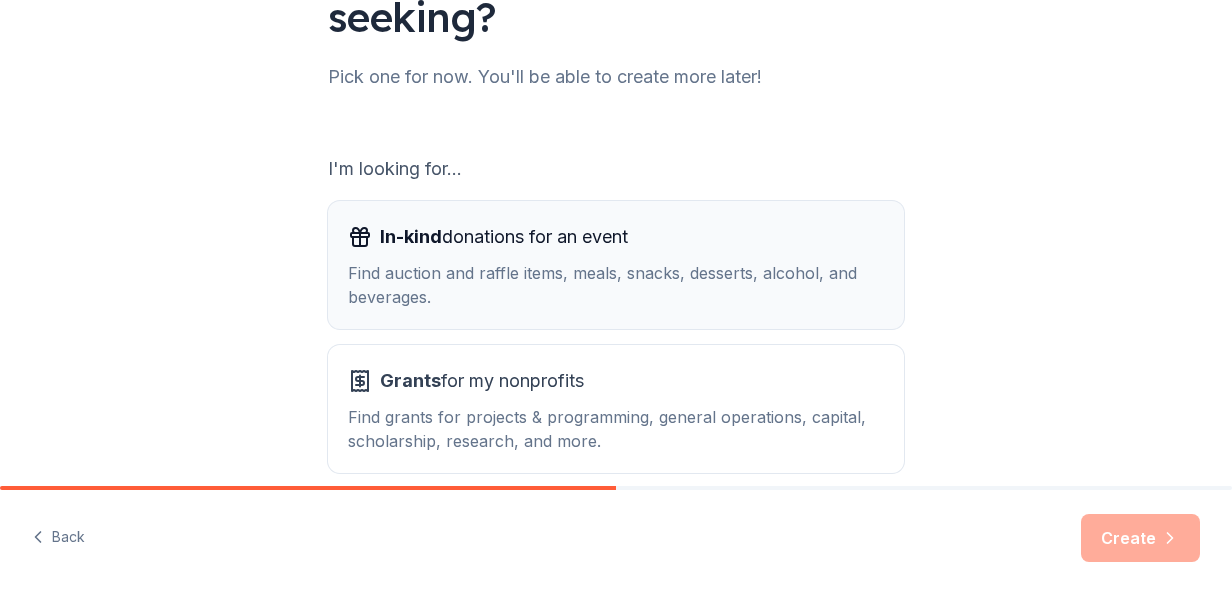 click on "Find auction and raffle items, meals, snacks, desserts, alcohol, and beverages." at bounding box center (616, 285) 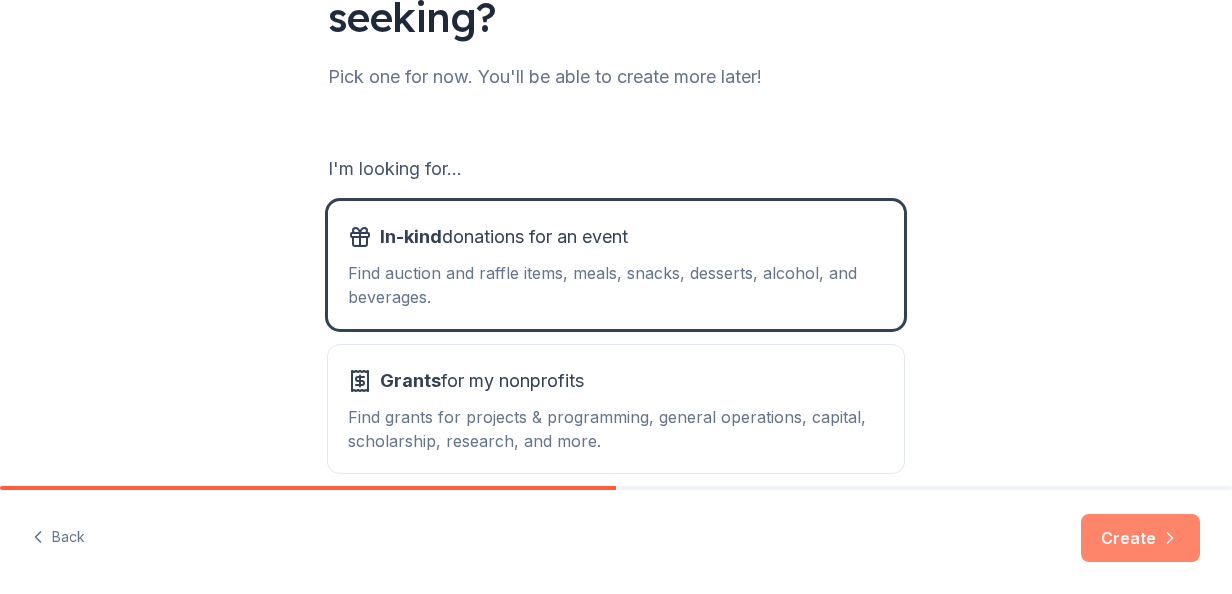 click on "Create" at bounding box center [1140, 538] 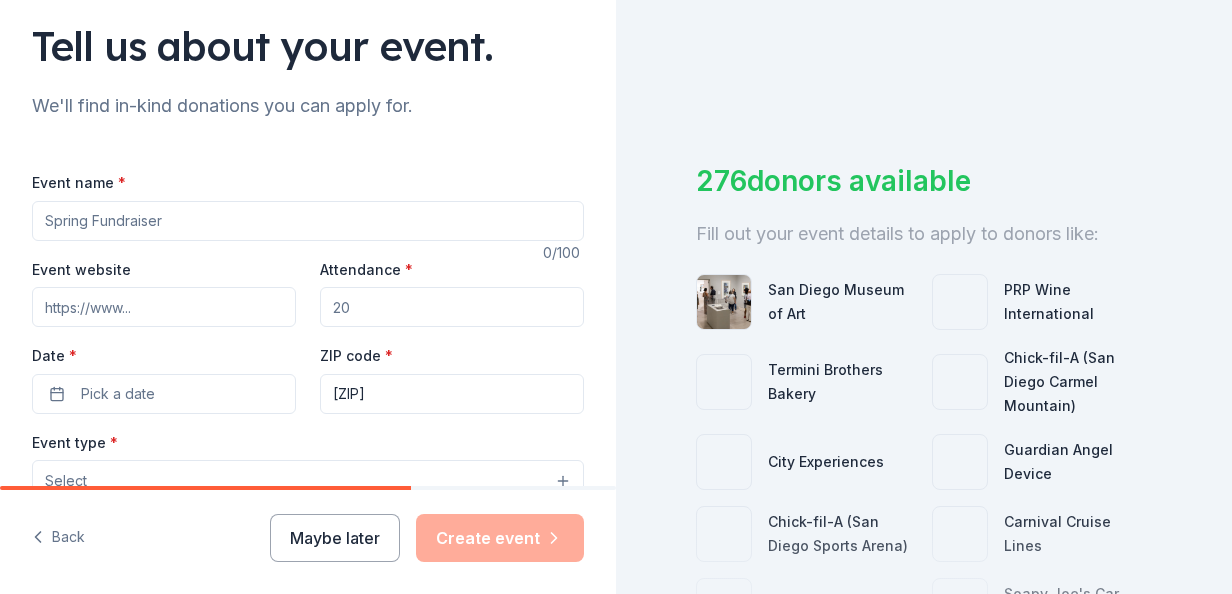 scroll, scrollTop: 142, scrollLeft: 0, axis: vertical 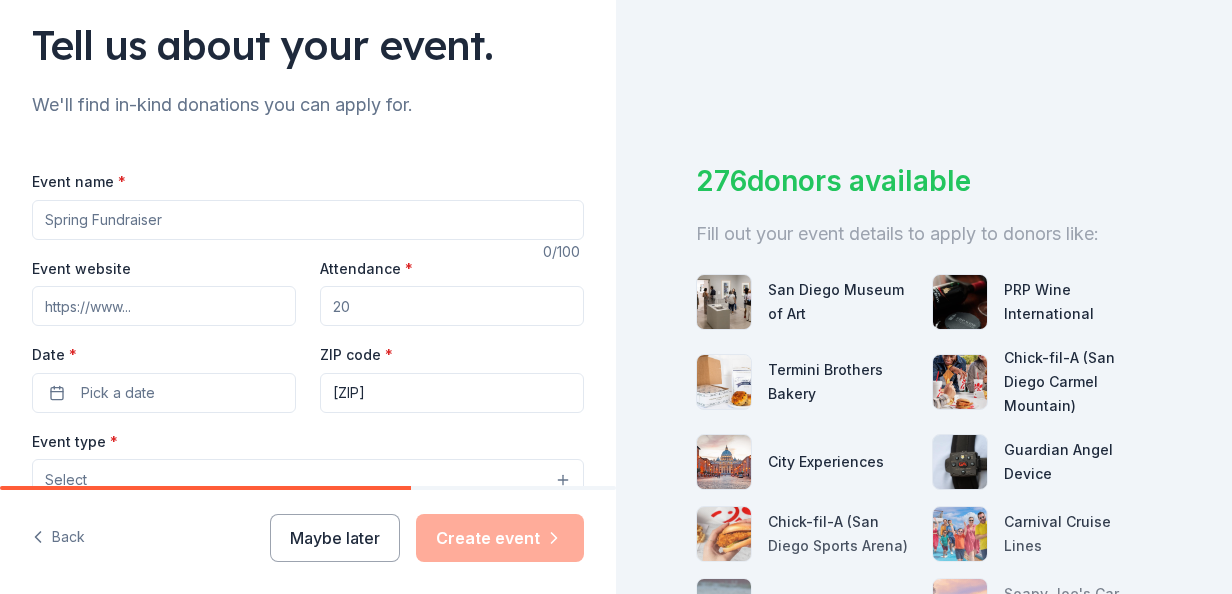 click on "Event name *" at bounding box center (308, 220) 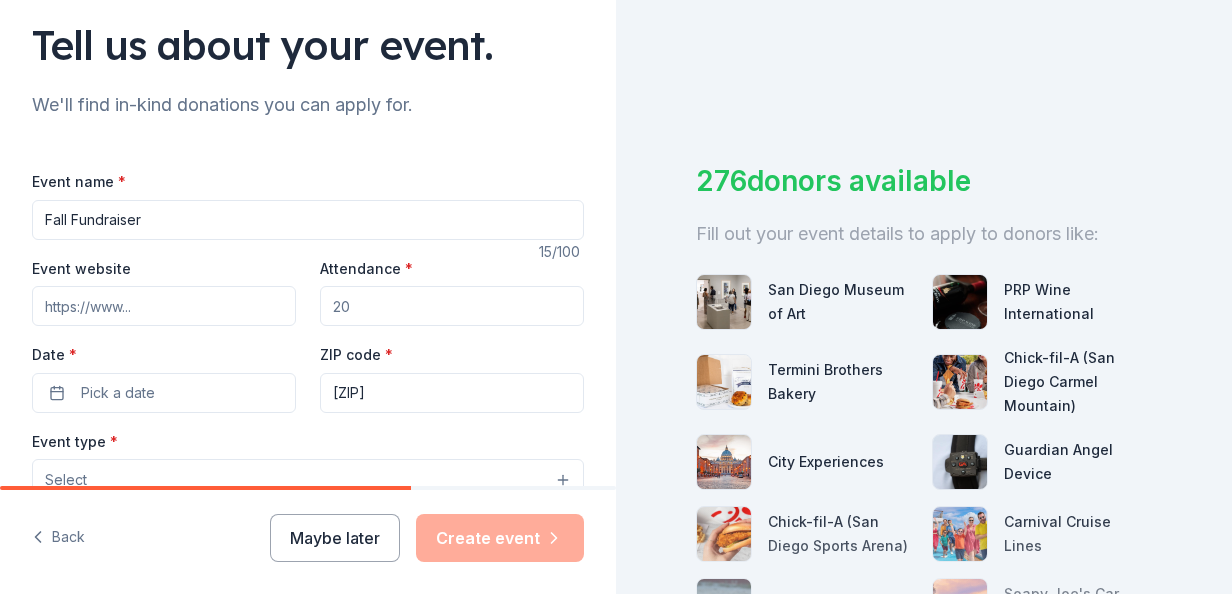 type on "Fall Fundraiser" 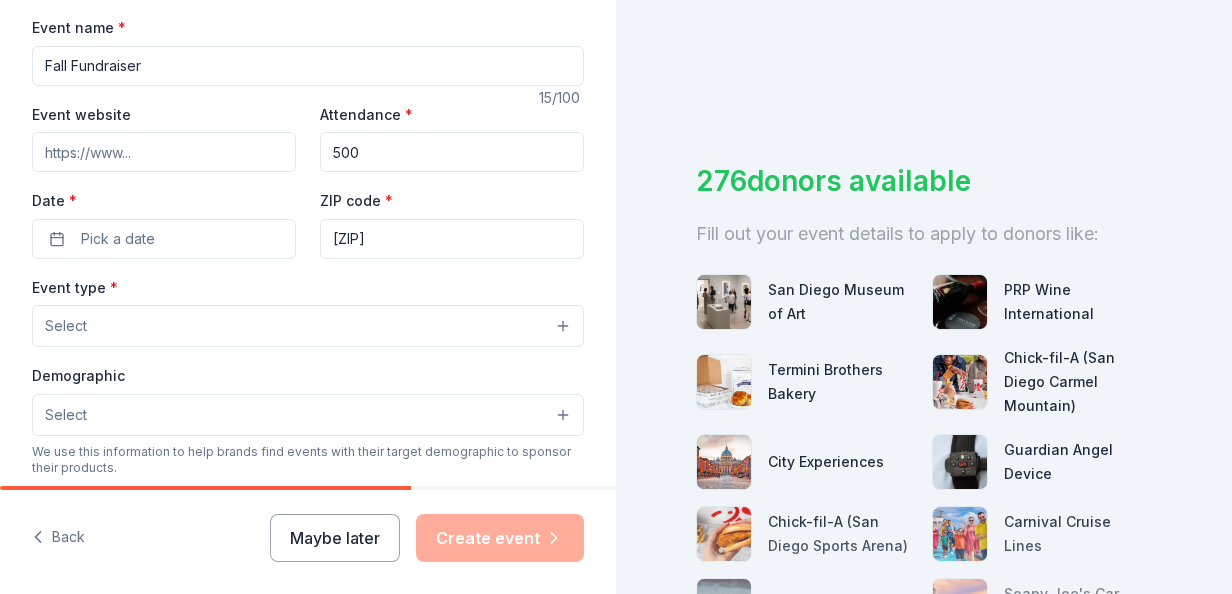 scroll, scrollTop: 306, scrollLeft: 0, axis: vertical 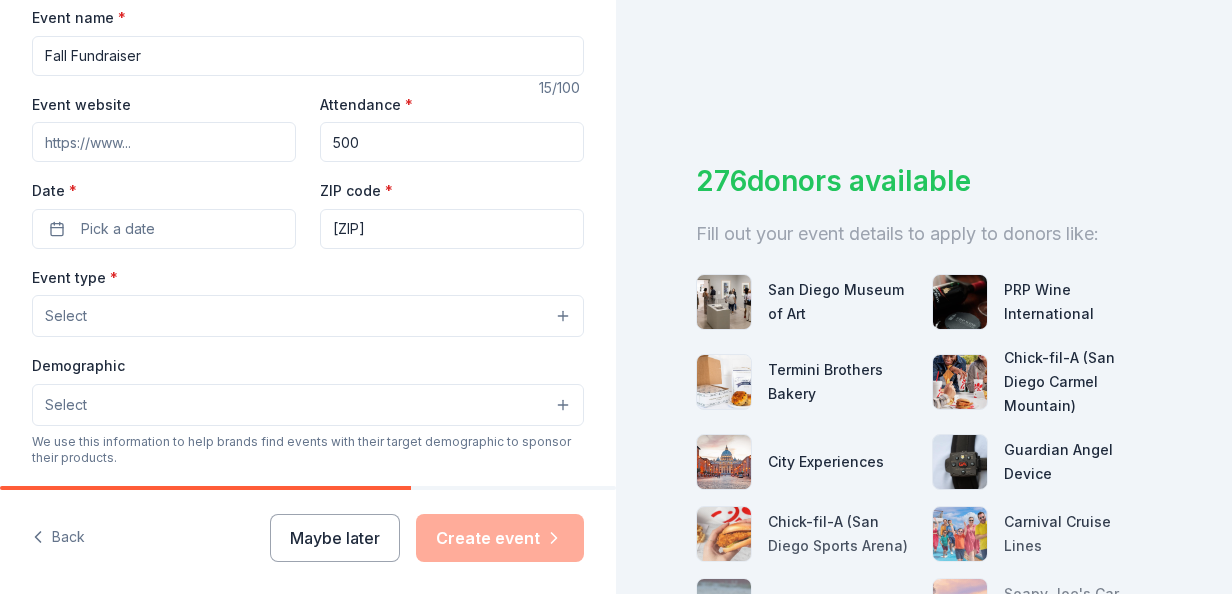 type on "500" 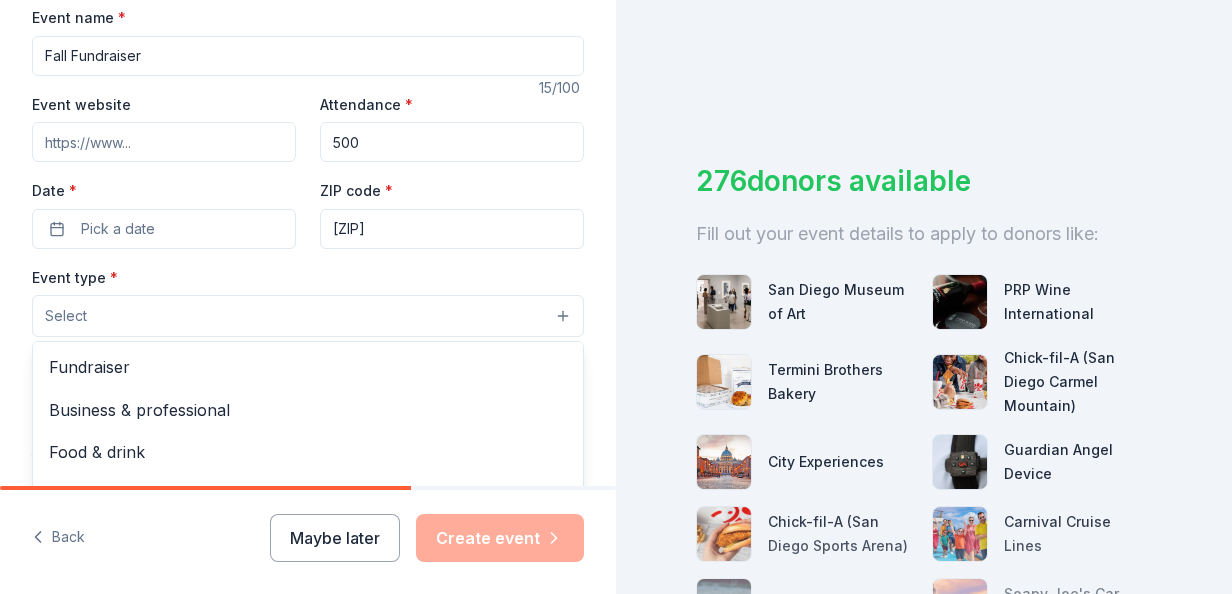 scroll, scrollTop: 66, scrollLeft: 0, axis: vertical 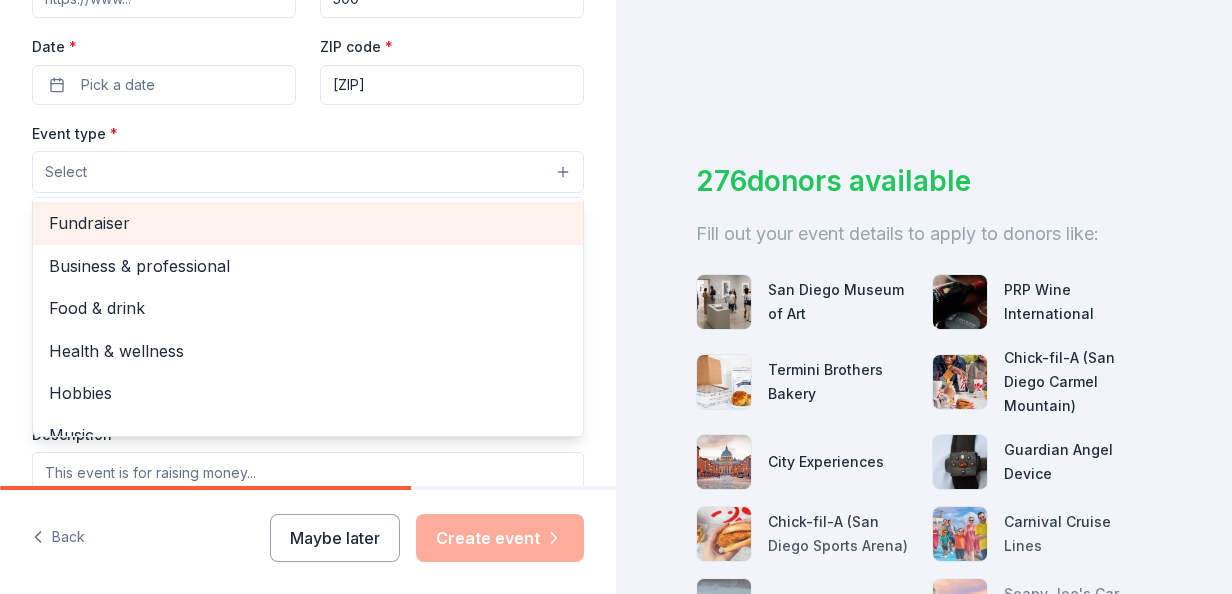 click on "Fundraiser" at bounding box center [308, 223] 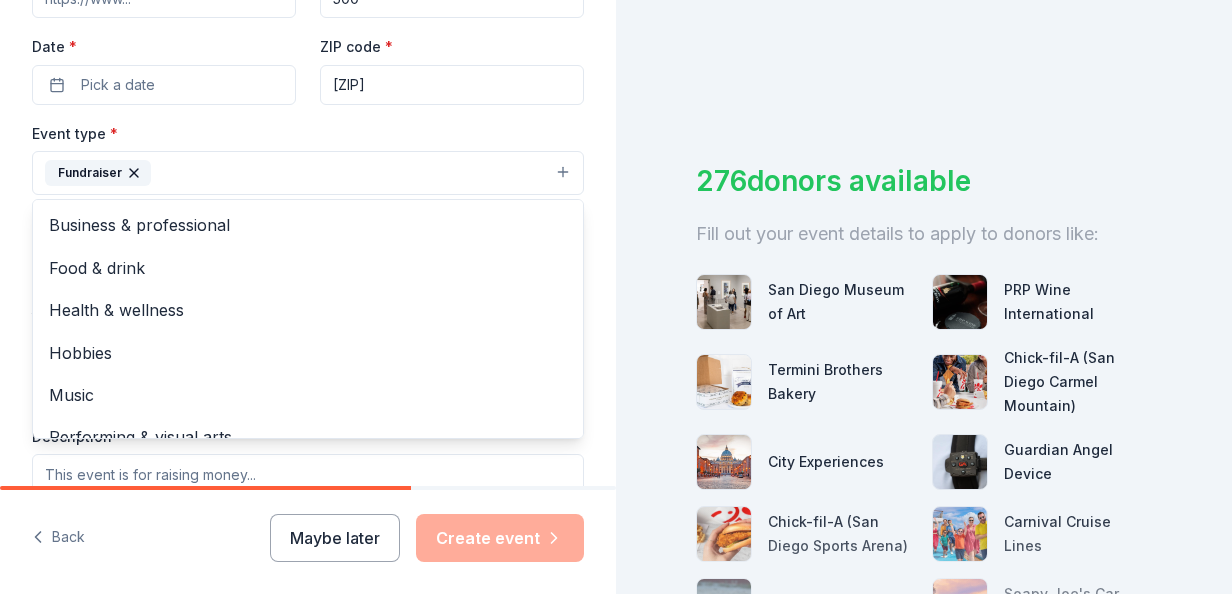 click on "Event name * Fall Fundraiser 15 /100 Event website Attendance * 500 Date * Pick a date ZIP code * [ZIP] Event type * Fundraiser Business & professional Food & drink Health & wellness Hobbies Music Performing & visual arts Demographic Select We use this information to help brands find events with their target demographic to sponsor their products. Mailing address Apt/unit Description What are you looking for? * Auction & raffle Meals Snacks Desserts Alcohol Beverages Send me reminders Email me reminders of donor application deadlines Recurring event" at bounding box center (308, 324) 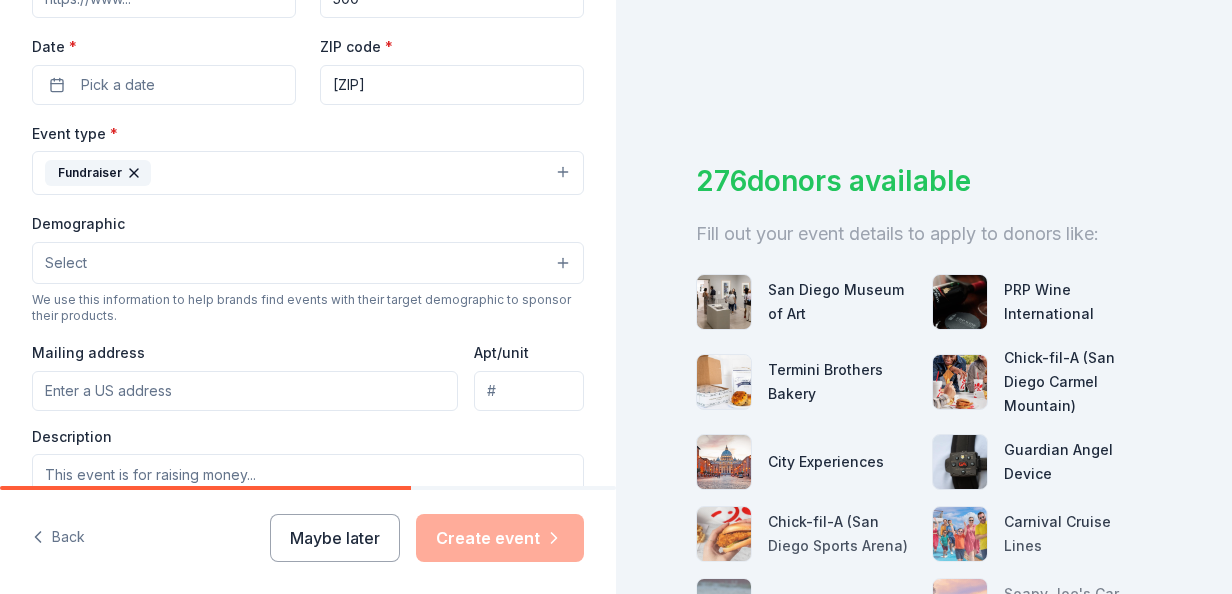 click on "Pick a date" at bounding box center [164, 85] 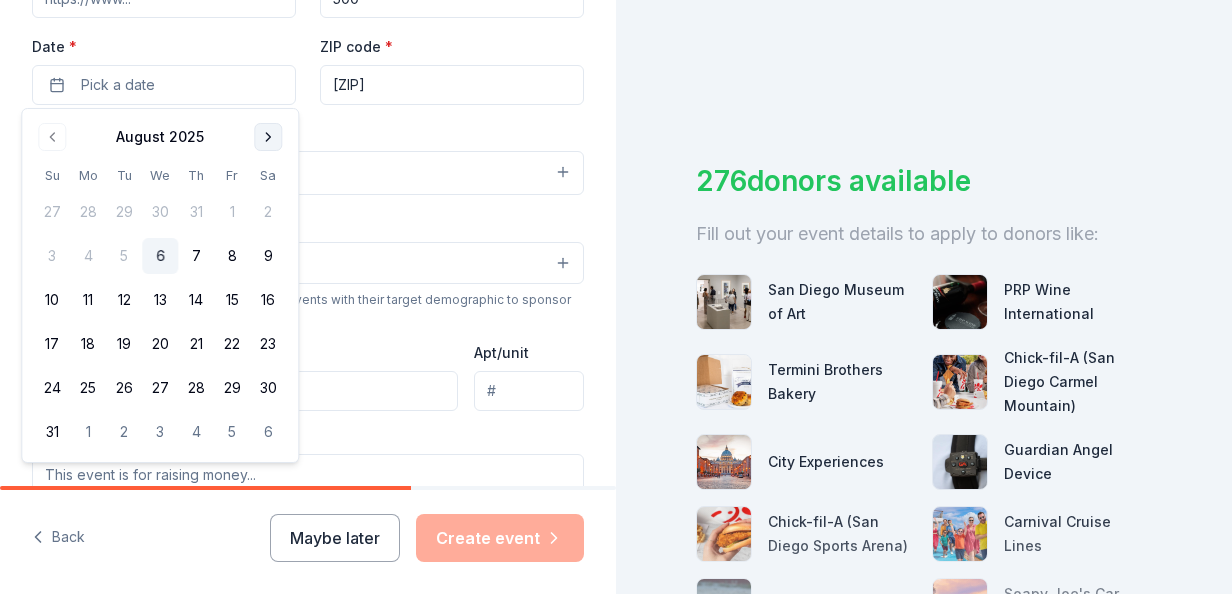 click at bounding box center [268, 137] 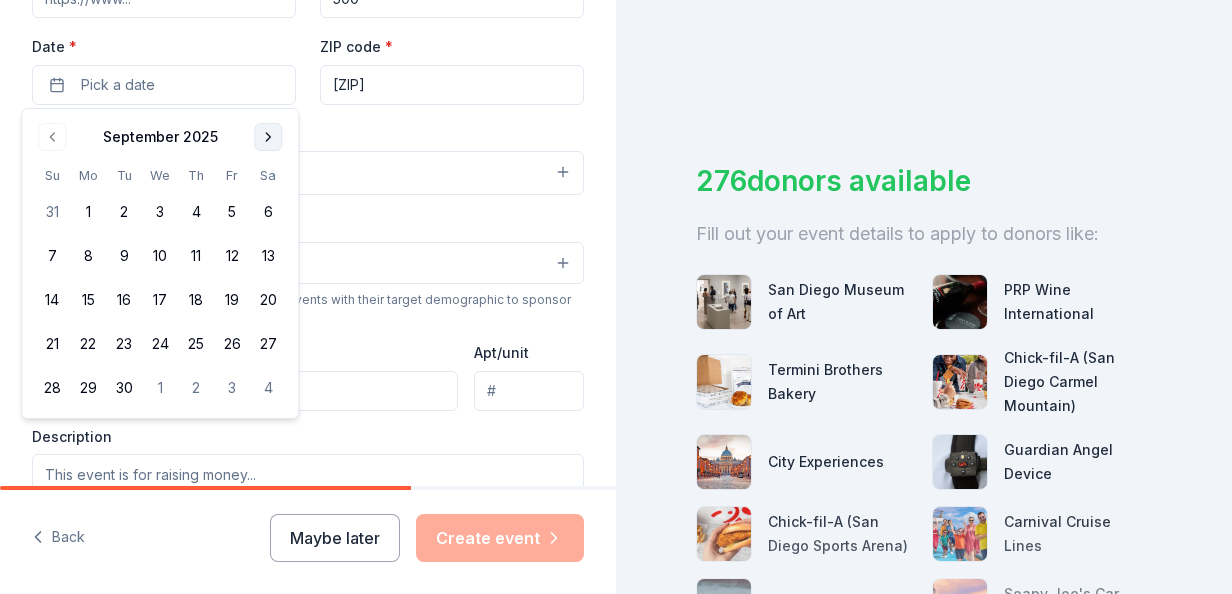 click at bounding box center (268, 137) 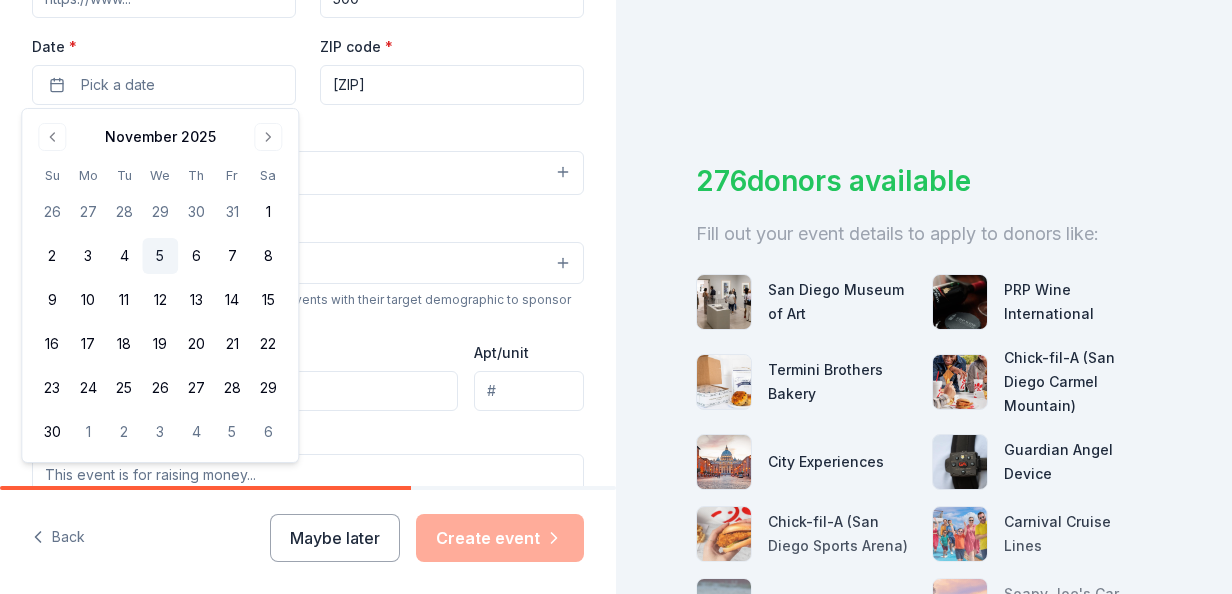click on "5" at bounding box center (160, 256) 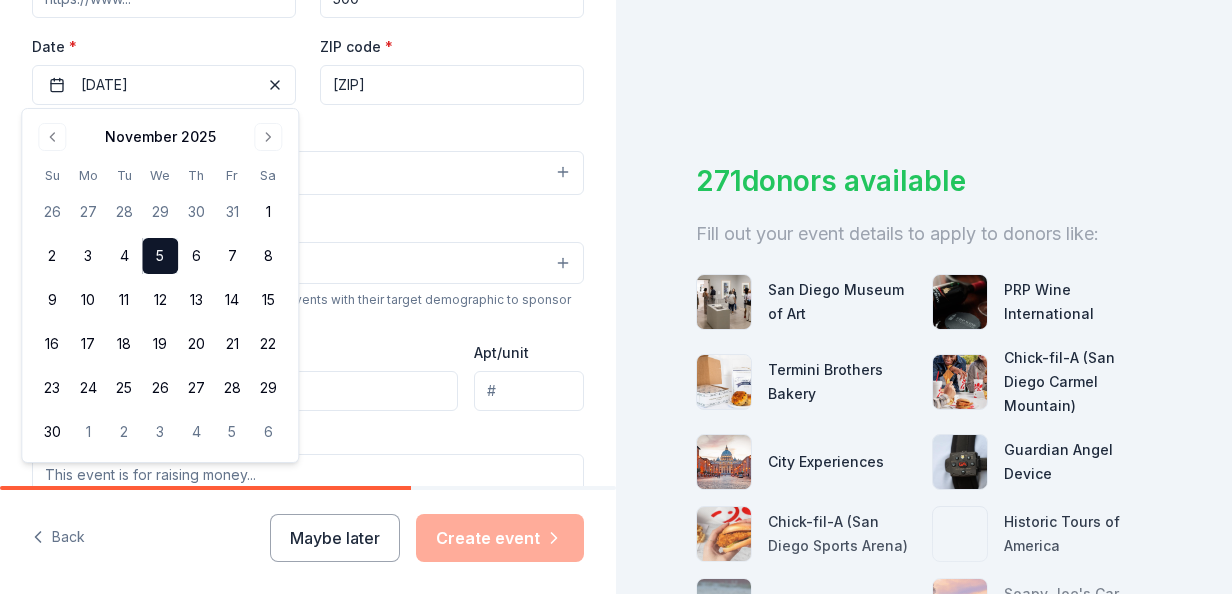 click on "Description" at bounding box center [308, 486] 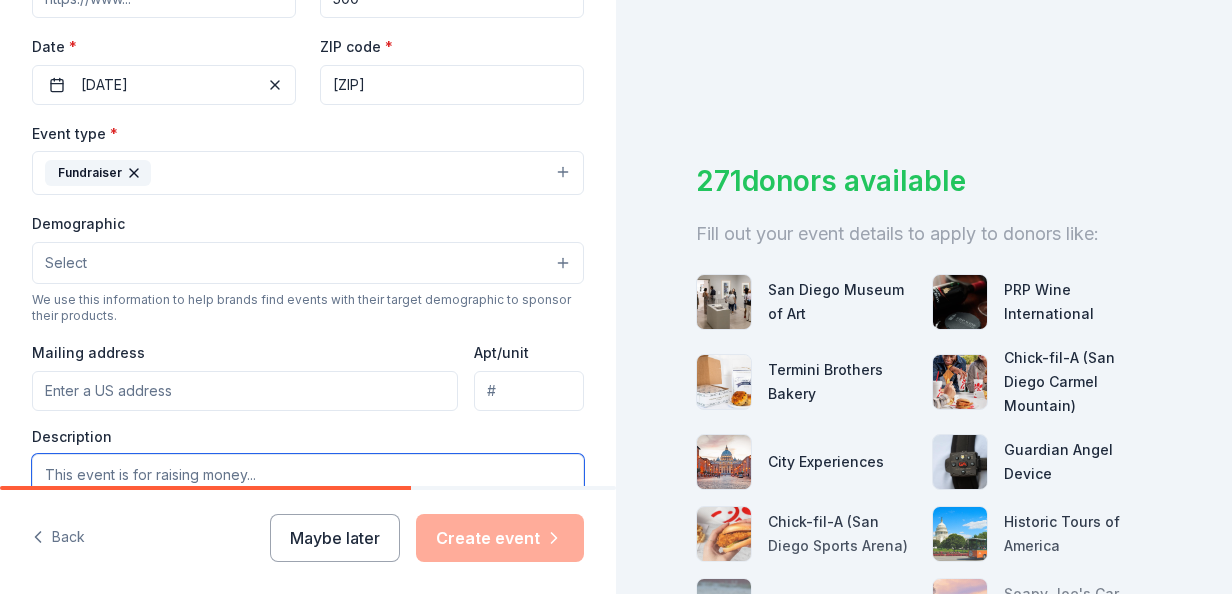 click at bounding box center (308, 499) 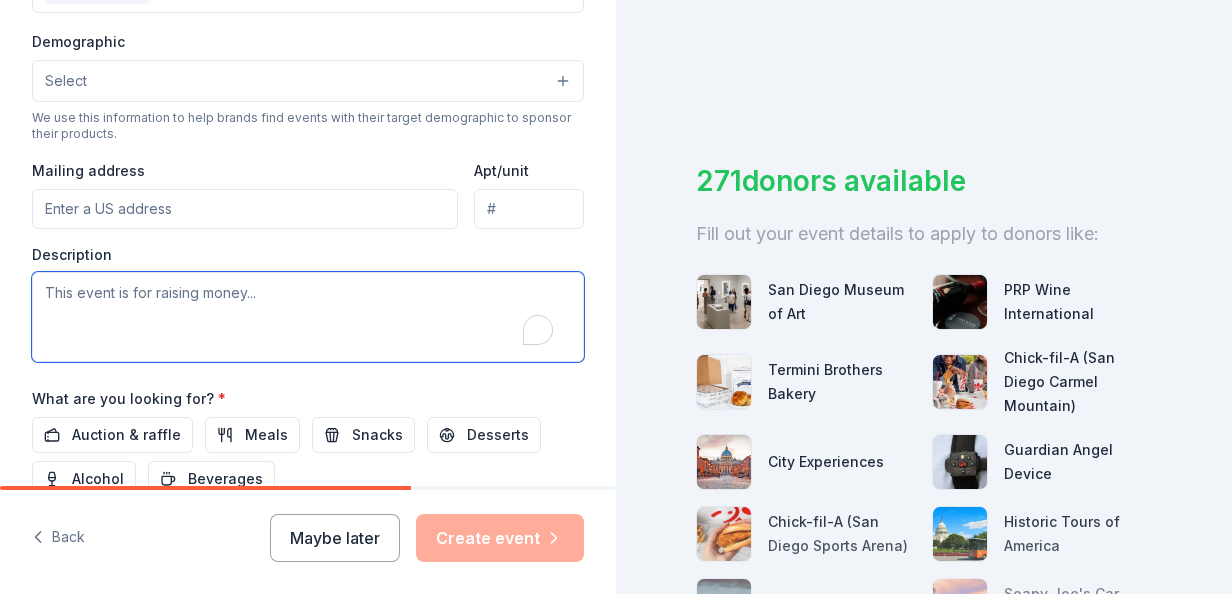 scroll, scrollTop: 650, scrollLeft: 0, axis: vertical 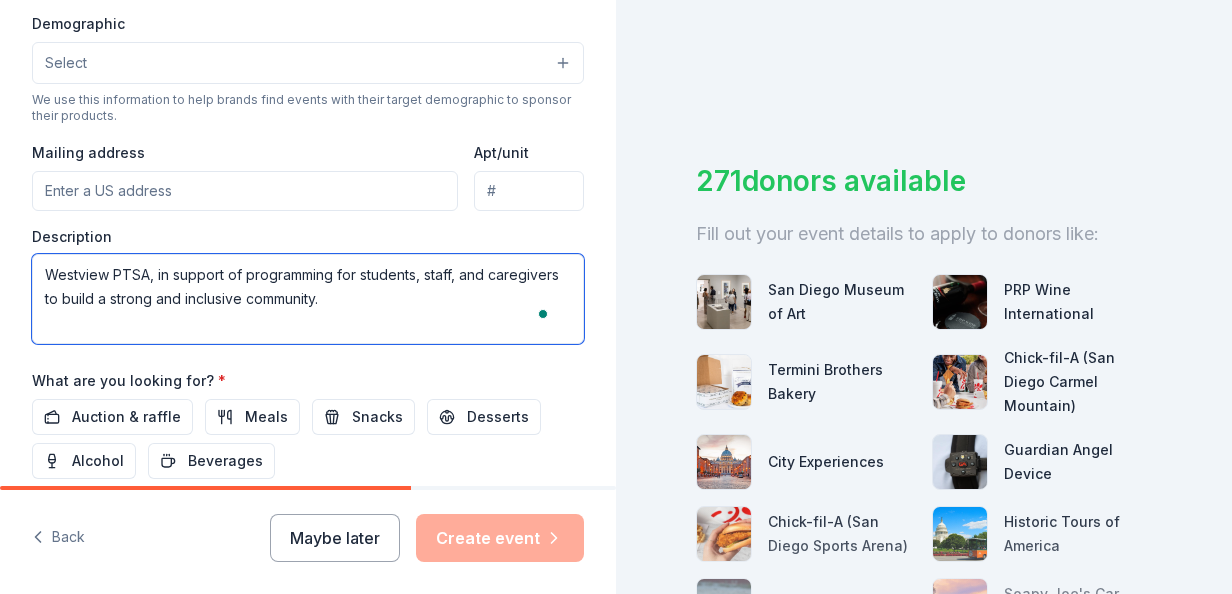 type on "Westview PTSA, in support of programming for students, staff, and caregivers to build a strong and inclusive community." 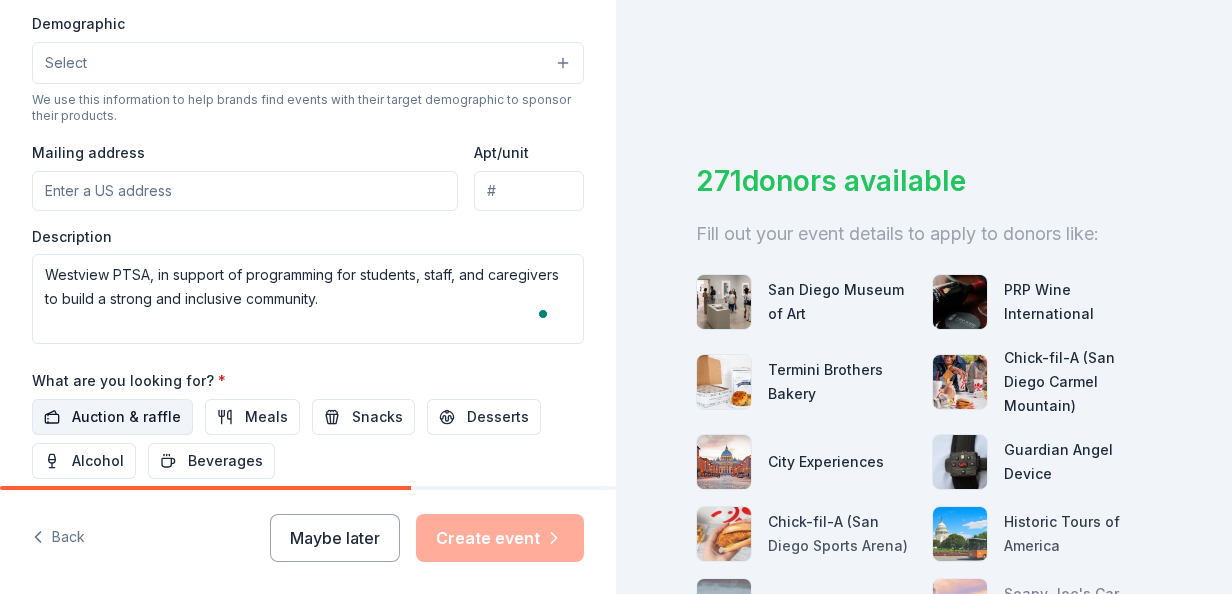 click on "Auction & raffle" at bounding box center [126, 417] 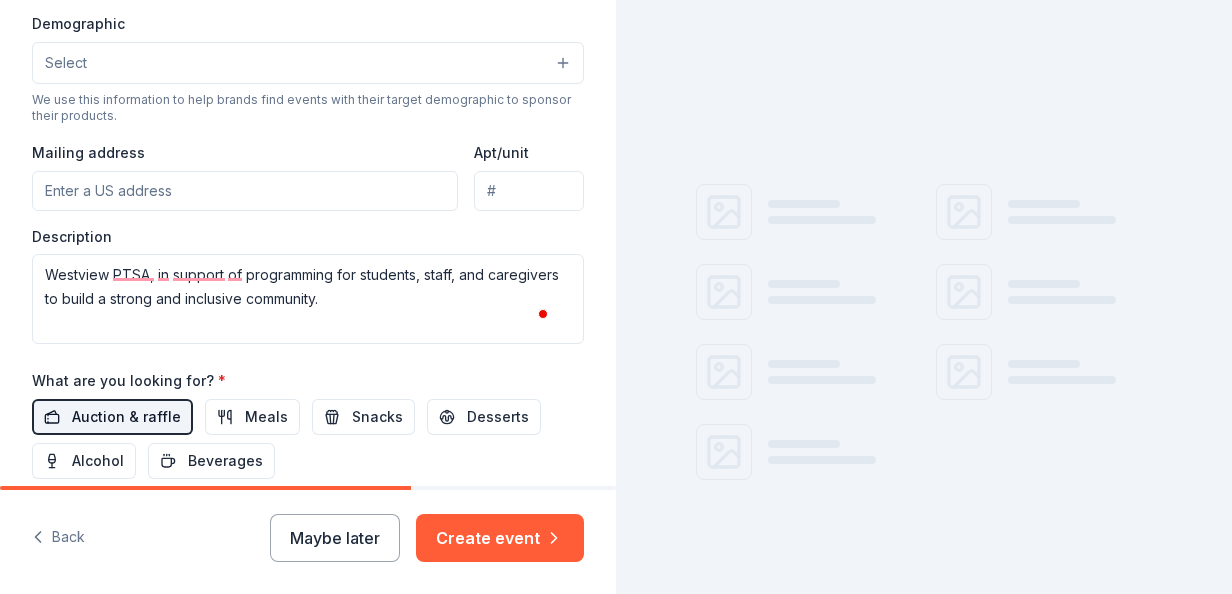 scroll, scrollTop: 802, scrollLeft: 0, axis: vertical 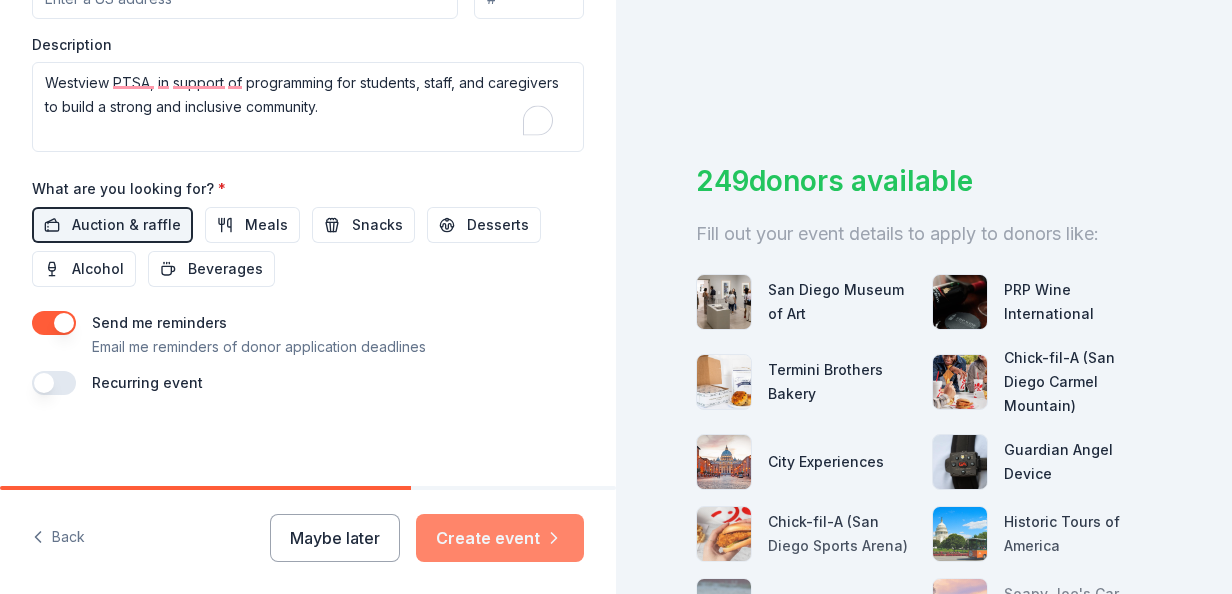 click on "Create event" at bounding box center (500, 538) 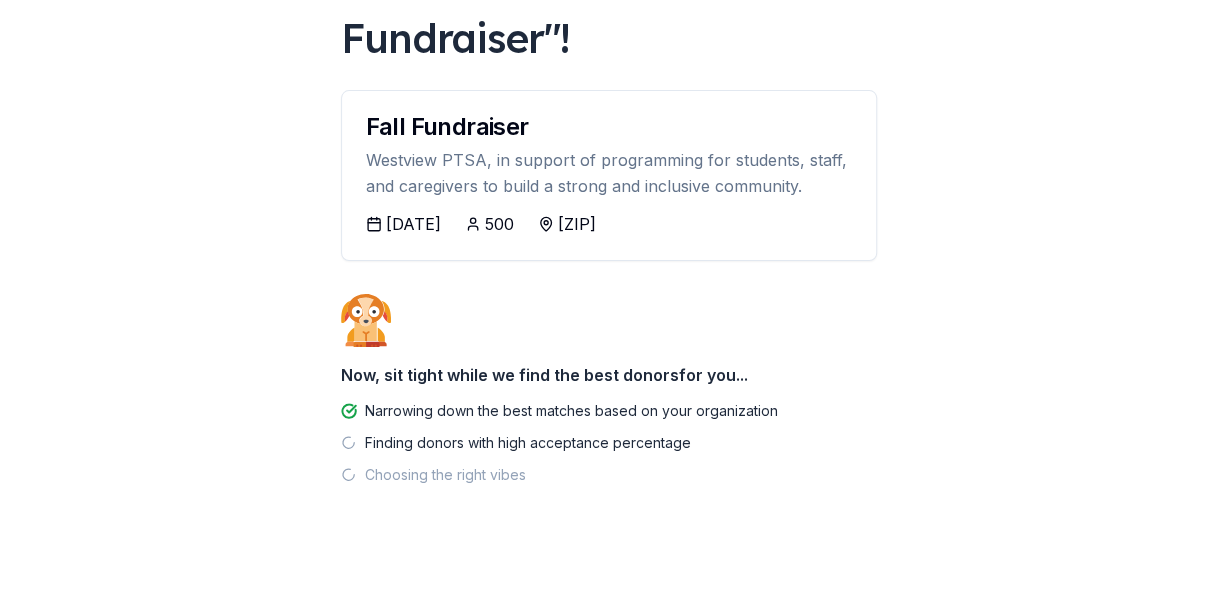 scroll, scrollTop: 197, scrollLeft: 0, axis: vertical 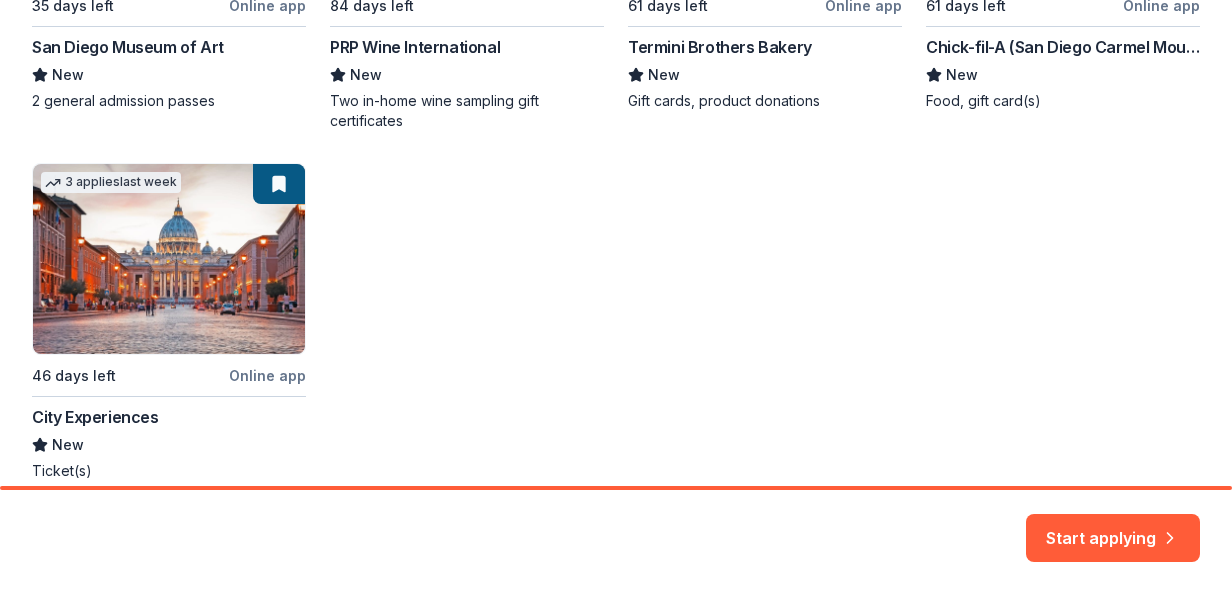 click on "Local 35 days left Online app San Diego Museum of Art New 2 general admission passes 24 applies last week 84 days left PRP Wine International New Two in-home wine sampling gift certificates 10 applies last week 61 days left Online app Termini Brothers Bakery New Gift cards, product donations Local 61 days left Online app Chick-fil-A (San Diego Carmel Mountain) New Food, gift card(s) 3 applies last week 46 days left Online app City Experiences New Ticket(s)" at bounding box center (616, 137) 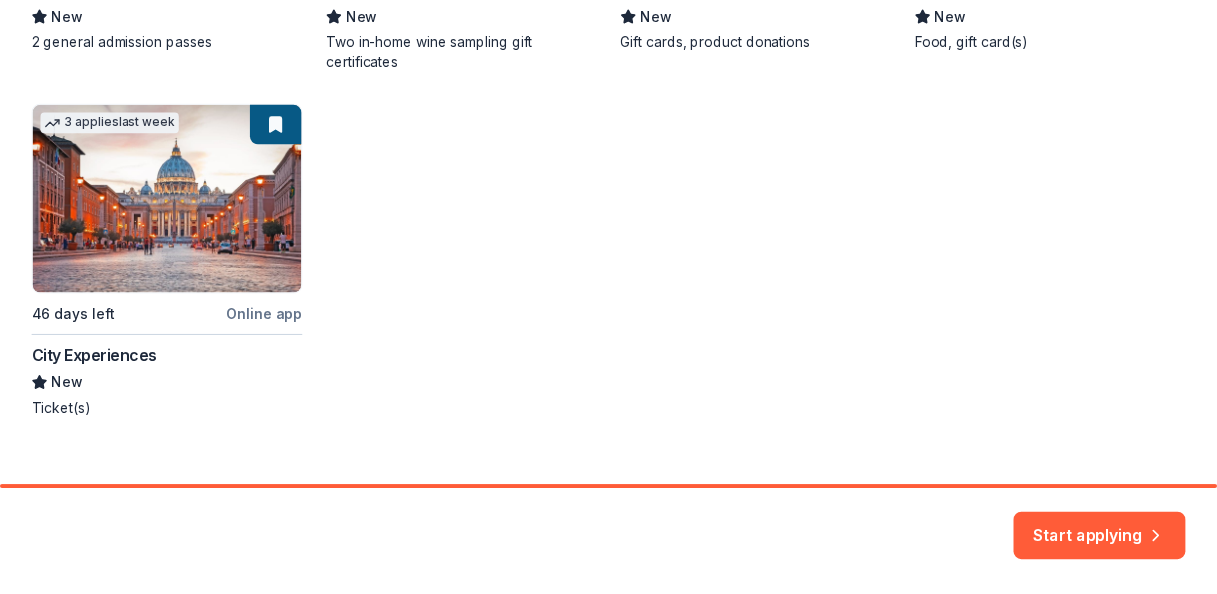 scroll, scrollTop: 704, scrollLeft: 0, axis: vertical 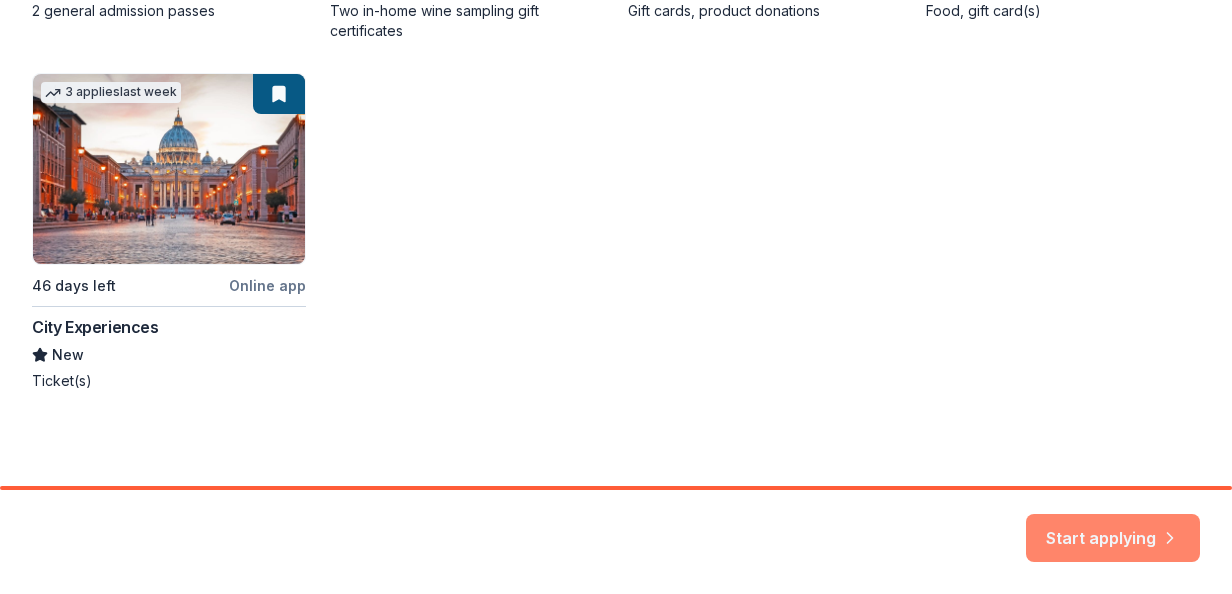 click on "Start applying" at bounding box center (1113, 527) 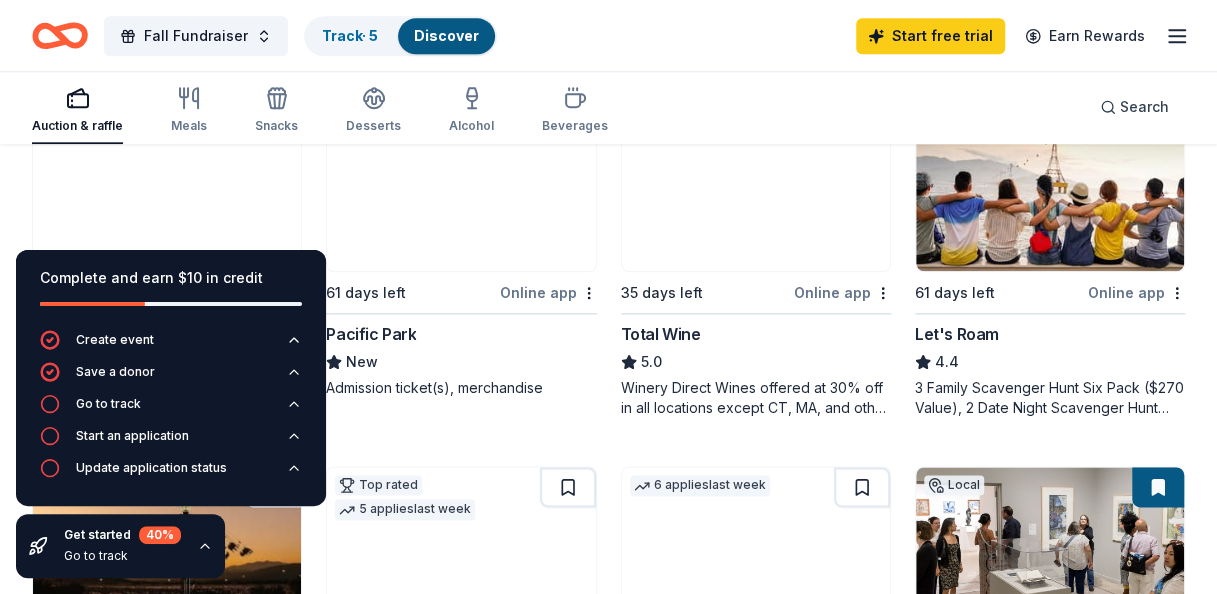 scroll, scrollTop: 1058, scrollLeft: 0, axis: vertical 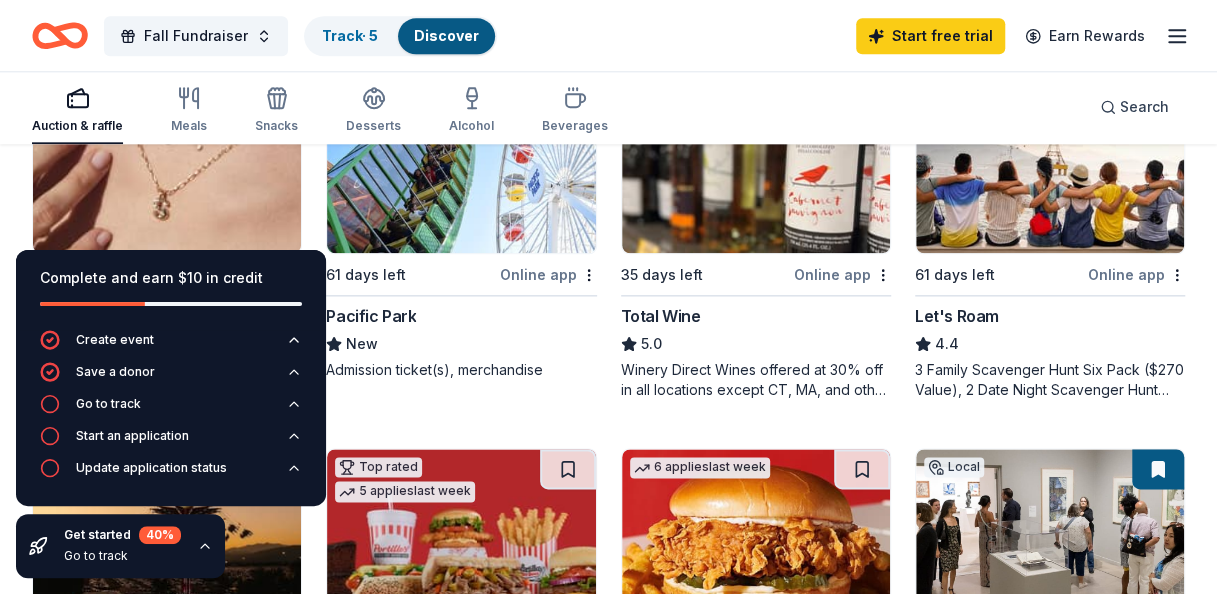 click on "Top rated Local 70 days left Online app • Quick Hollywood Wax Museum (Hollywood) 5.0 A pair (2) of admission tickets, 1 to the Hollywood Wax Museum and 1 to the Guinness World Records Museum 24 applies last week 84 days left Quick PRP Wine International New Two in-home wine sampling gift certificates Top rated 19 applies last week 63 days left Online app Oriental Trading 4.8 Donation depends on request Local 31 days left Online app USS Midway Museum New 4 museum guest passes 3 applies last week 46 days left Online app • Quick City Experiences New Ticket(s) Top rated 14 applies last week 61 days left Online app • Quick BarkBox 5.0 Dog toy(s), dog food 2 applies last week Local 49 days left Online app South Coast Repertory New 2 tickets 1 apply last week 61 days left Online app Historic Tours of America New Historical tour(s) Top rated 10 applies last week 31 days left Online app Kendra Scott 4.7 Local 61 days left Online app Pacific Park New Admission ticket(s), merchandise Top rated" at bounding box center (608, 231) 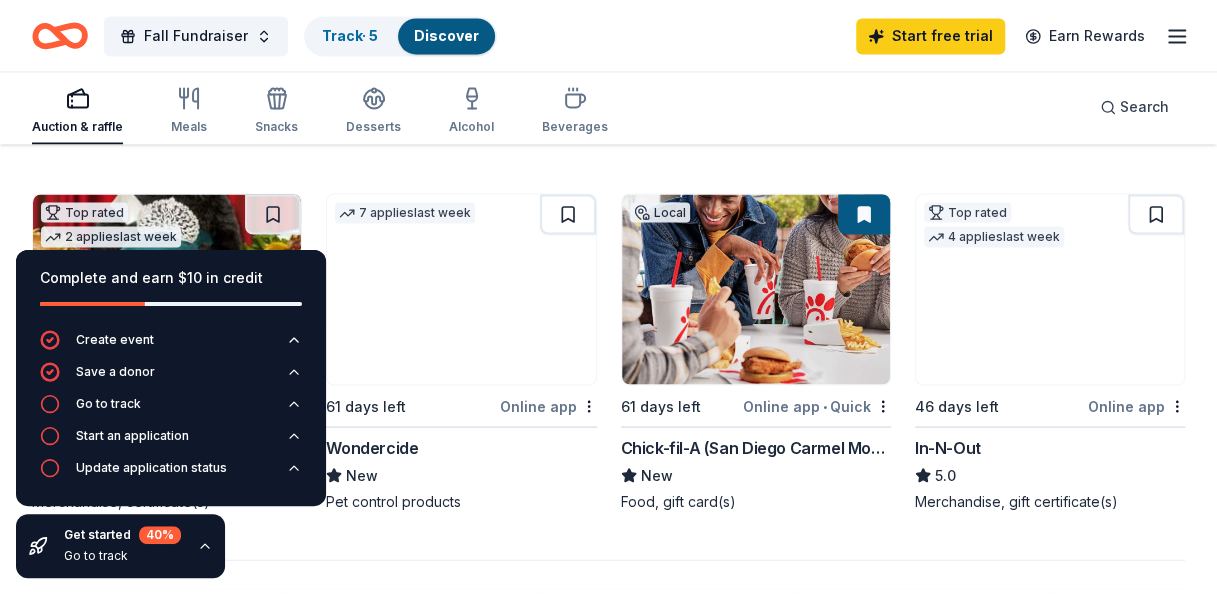 scroll, scrollTop: 1718, scrollLeft: 0, axis: vertical 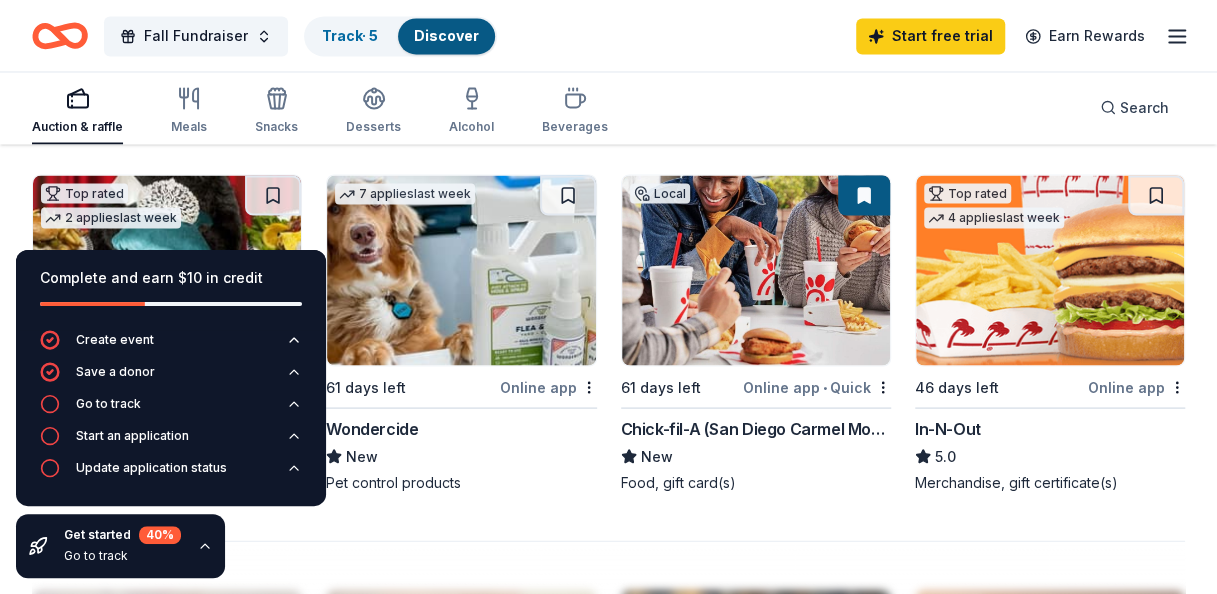 click on "46 days left" at bounding box center (999, 386) 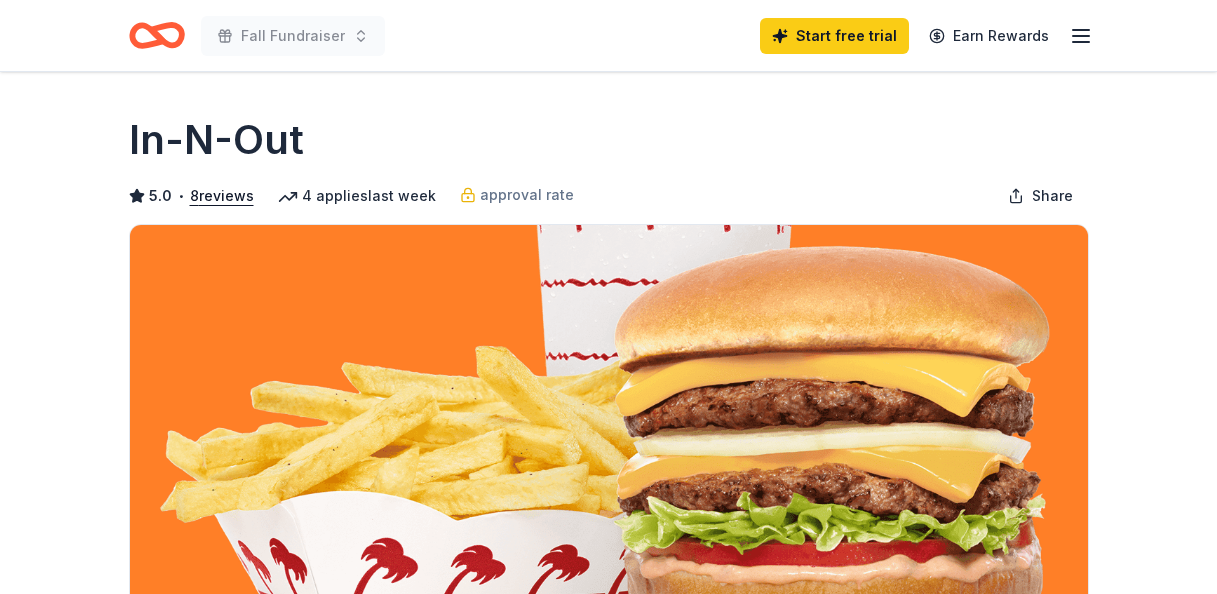 scroll, scrollTop: 0, scrollLeft: 0, axis: both 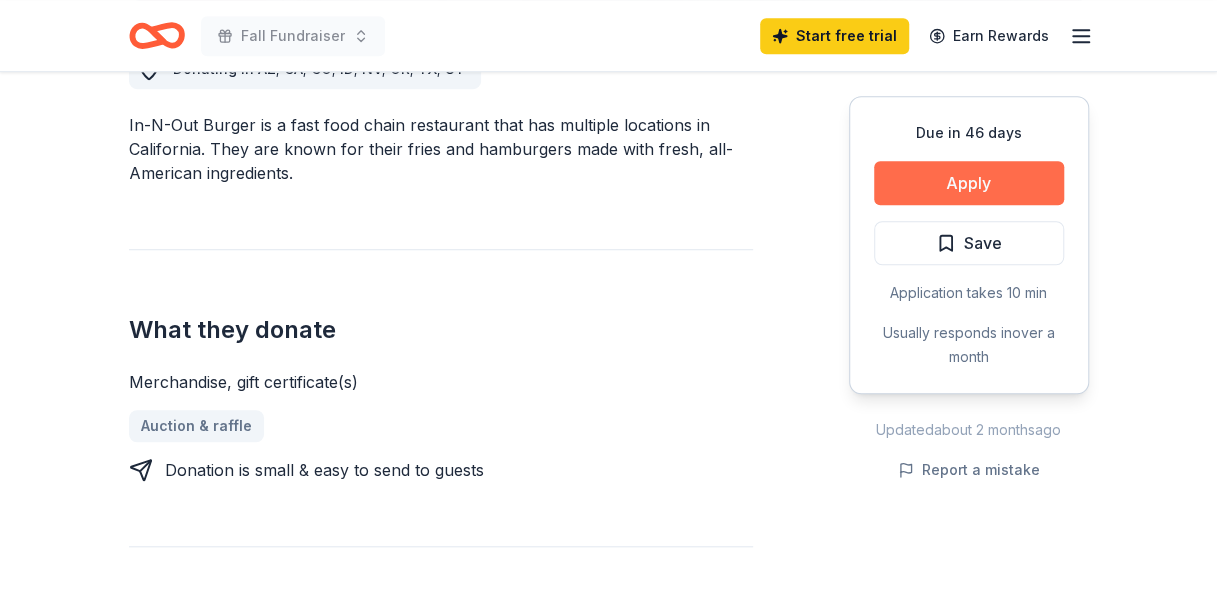 click on "Apply" at bounding box center [969, 183] 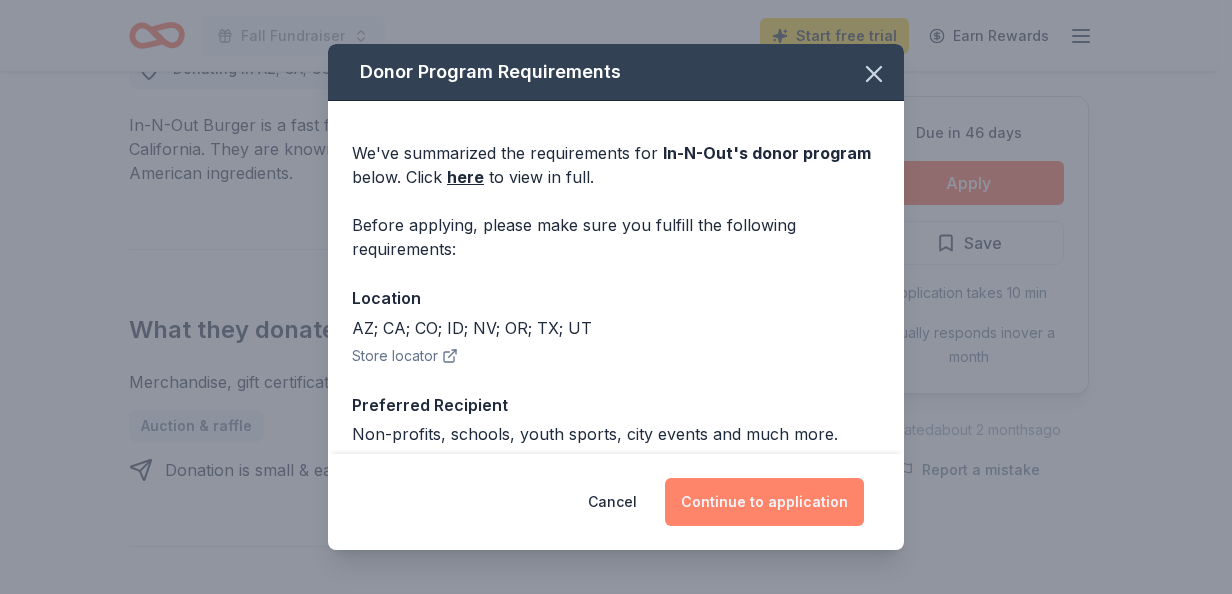 click on "Continue to application" at bounding box center [764, 502] 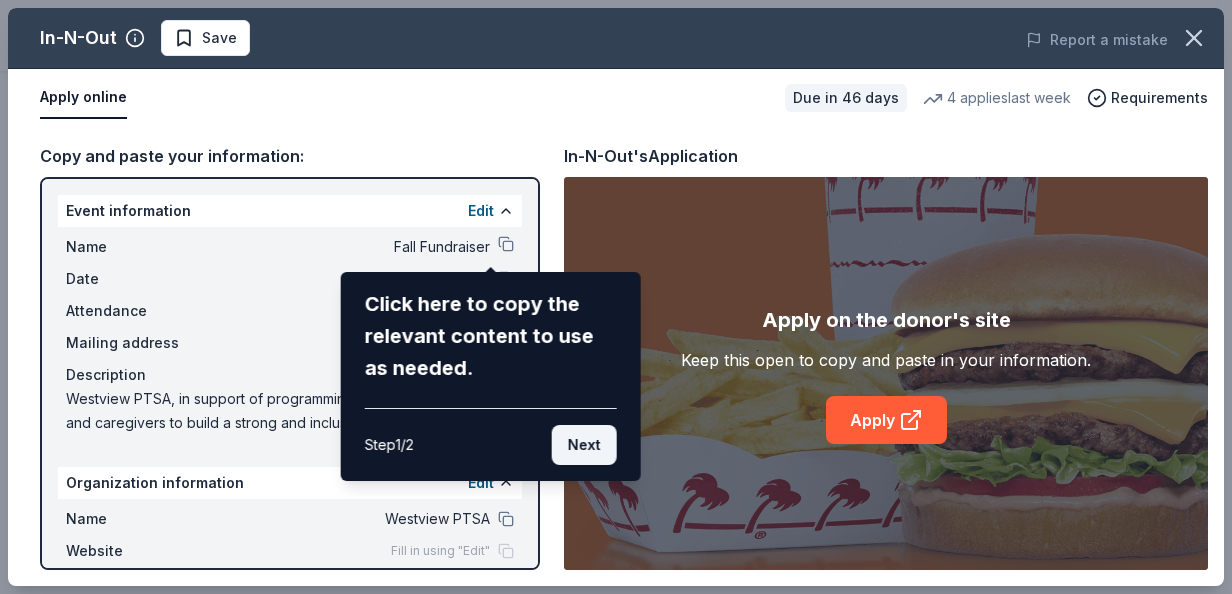 click on "Next" at bounding box center [584, 445] 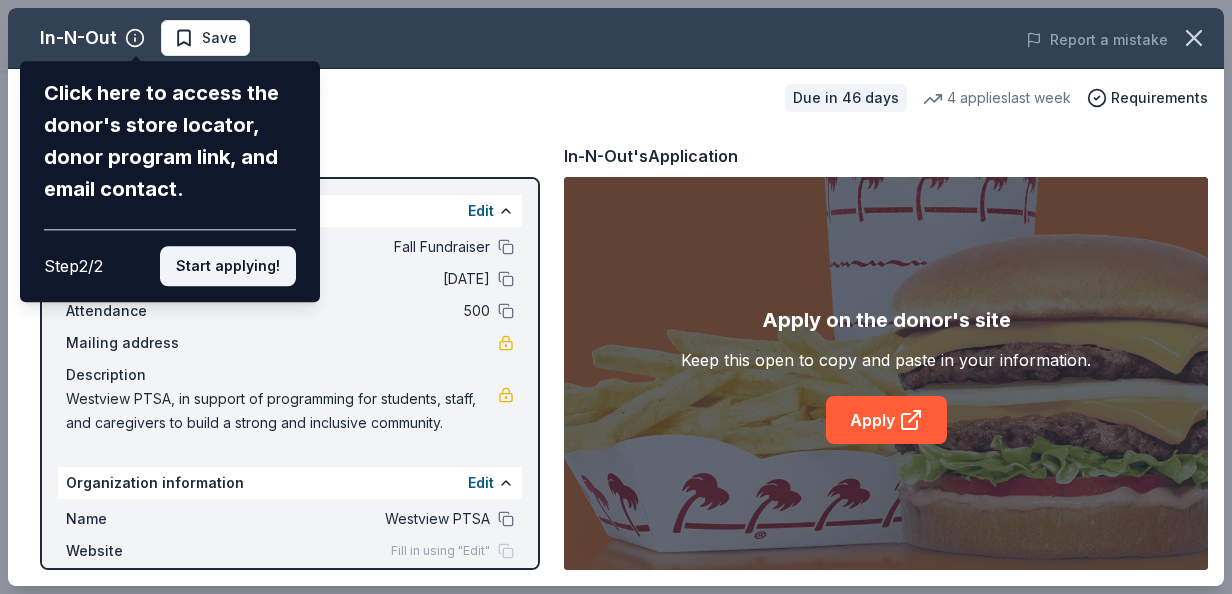 click on "Start applying!" at bounding box center (228, 266) 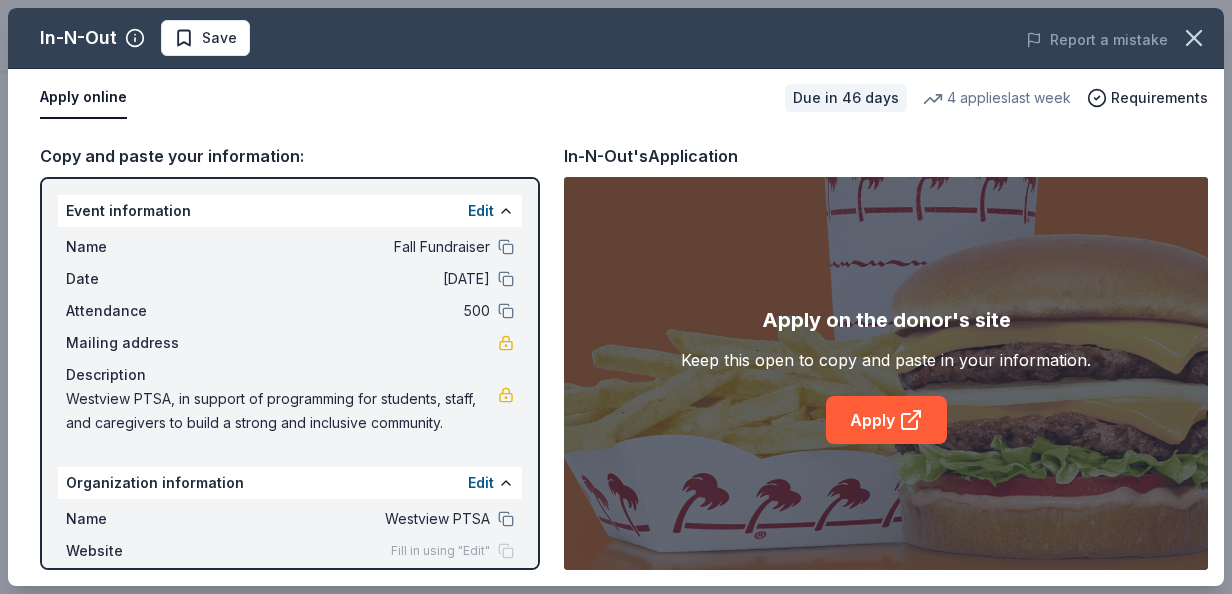 click on "In-N-Out Save Report a mistake Apply online Due in 46 days 4   applies  last week Requirements Copy and paste your information: Event information Edit Name Fall Fundraiser Date [DATE] Attendance 500 Mailing address Description Westview PTSA, in support of programming for students, staff, and caregivers to build a strong and inclusive community. Organization information Edit Name Westview PTSA Website Fill in using "Edit" EIN [EIN] Mission statement In-N-Out's  Application Apply on the donor's site Keep this open to copy and paste in your information. Apply" at bounding box center (616, 297) 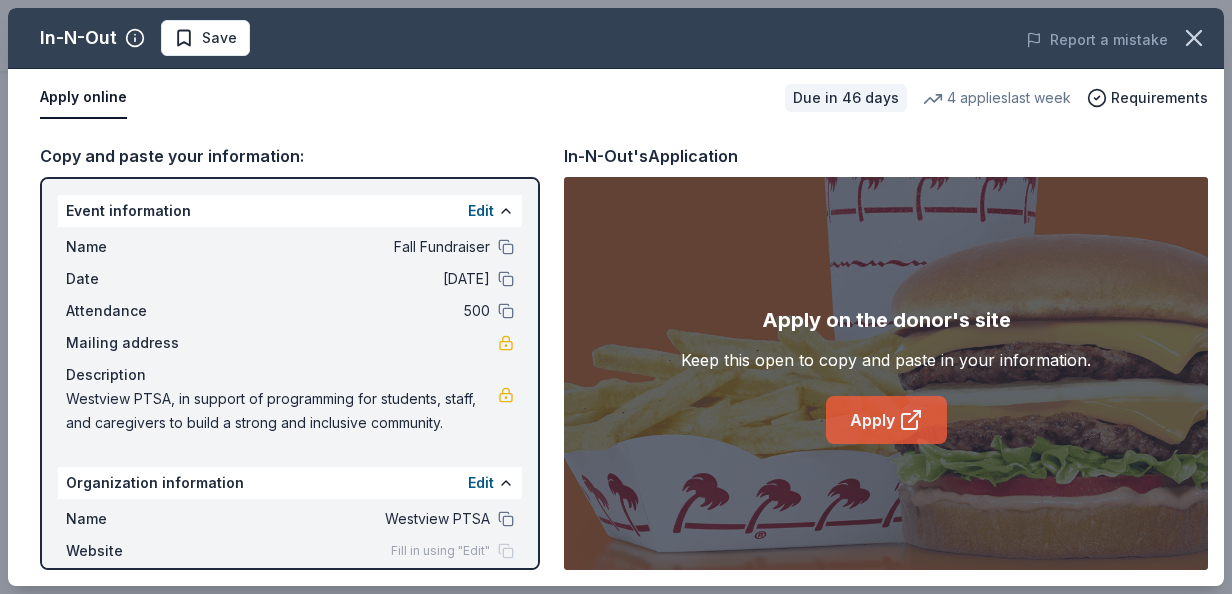 click on "Apply" at bounding box center [886, 420] 